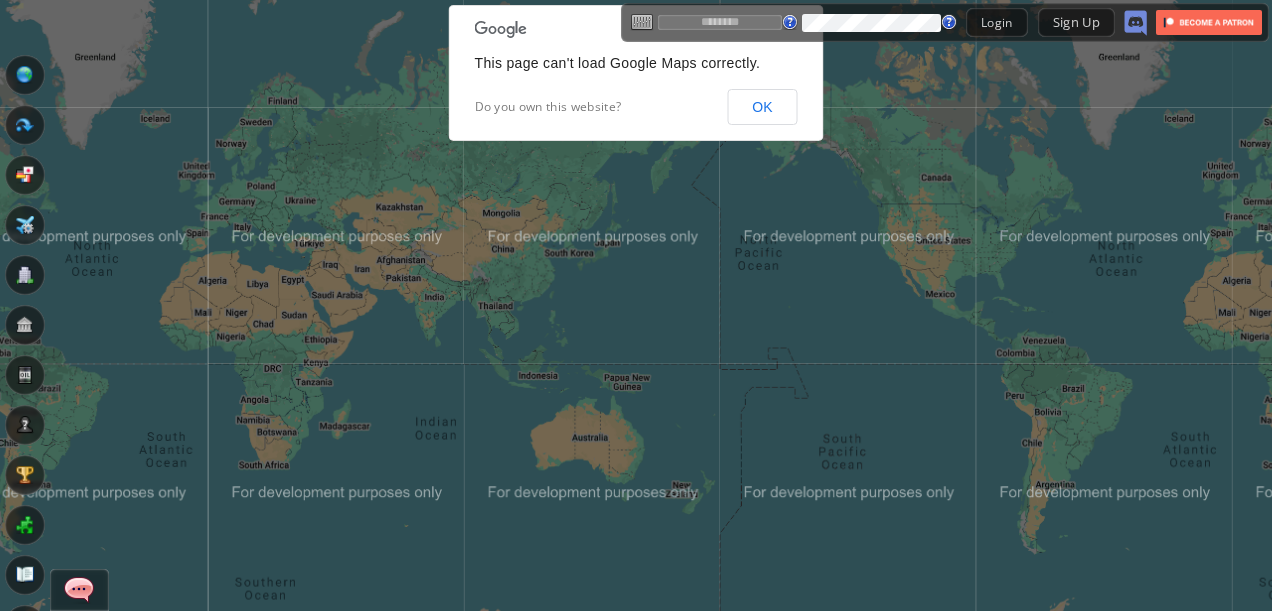 scroll, scrollTop: 0, scrollLeft: 0, axis: both 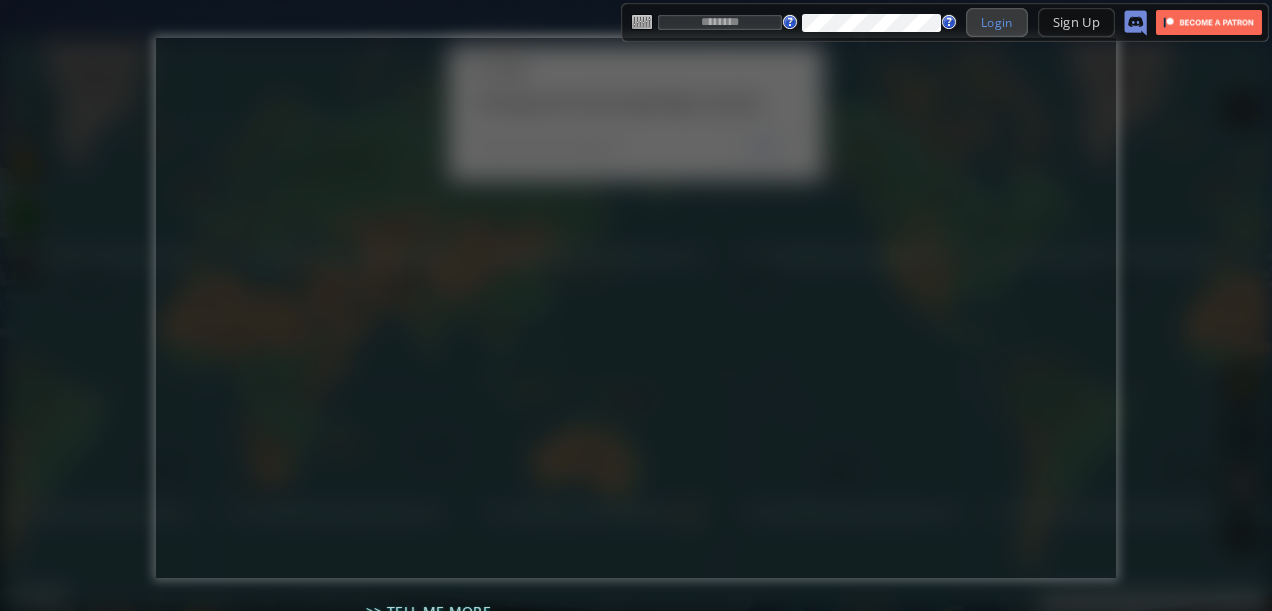 type on "*********" 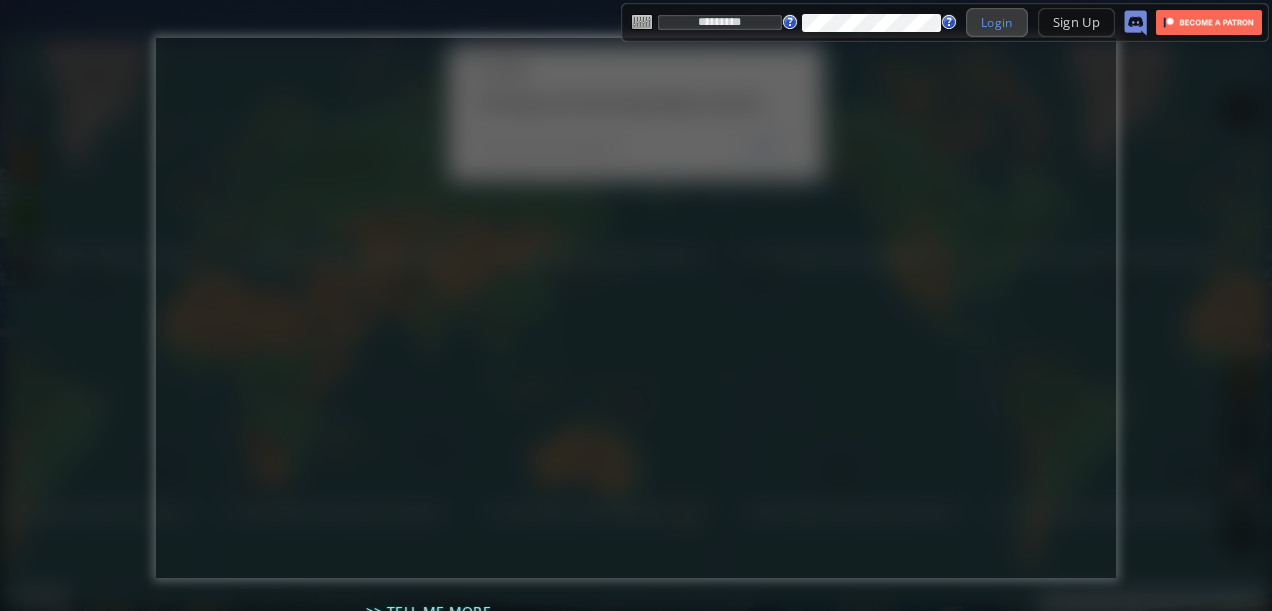 click on "Login" at bounding box center (997, 22) 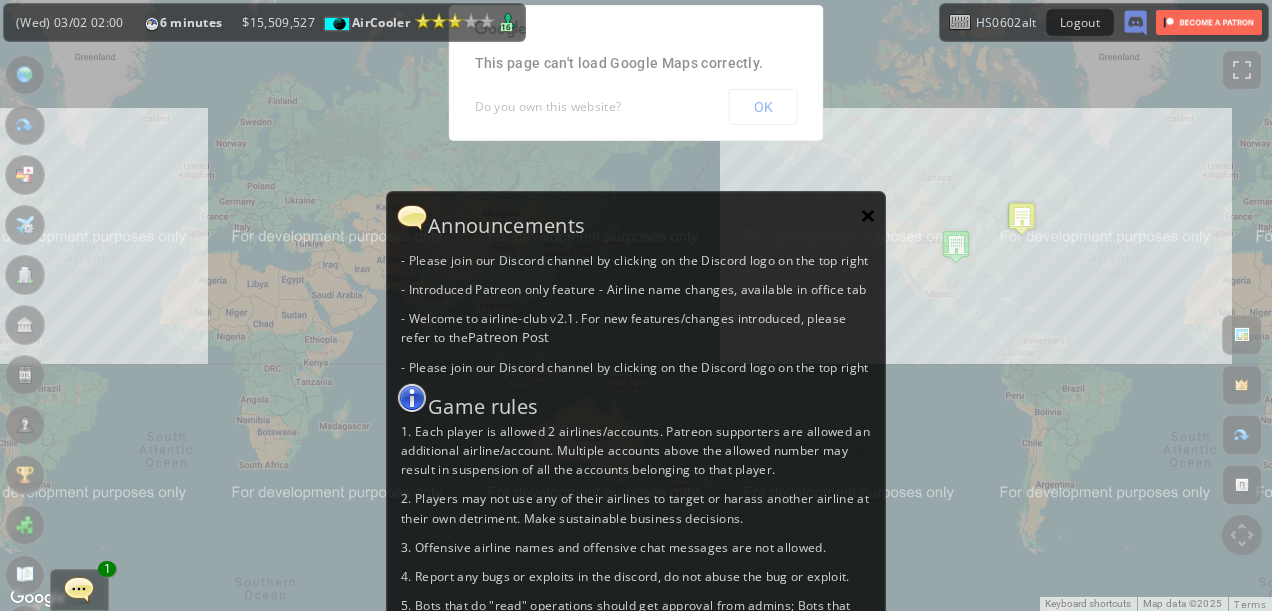 click on "×" at bounding box center (868, 215) 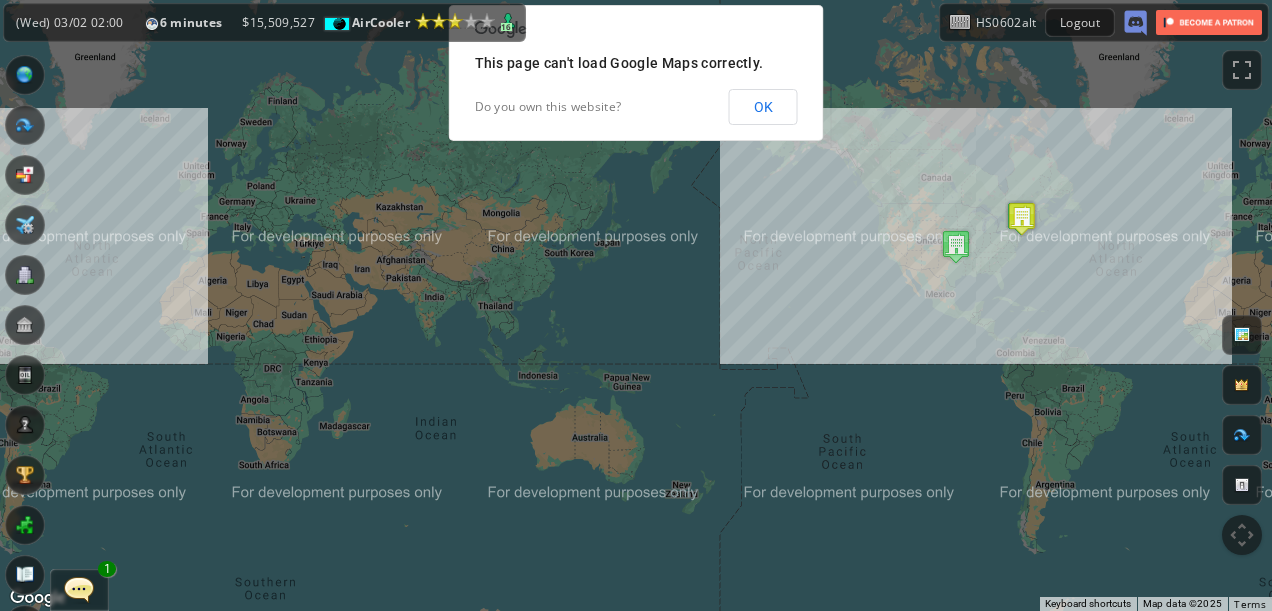click on "This page can't load Google Maps correctly. Do you own this website? OK" at bounding box center (636, 73) 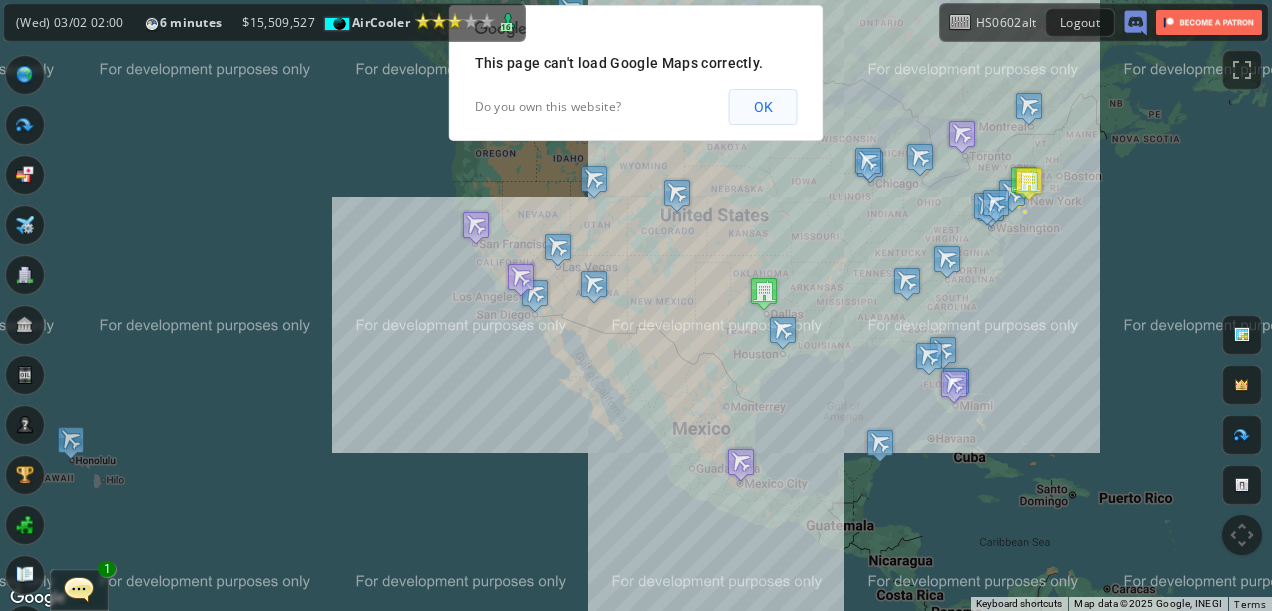 click on "OK" at bounding box center (763, 107) 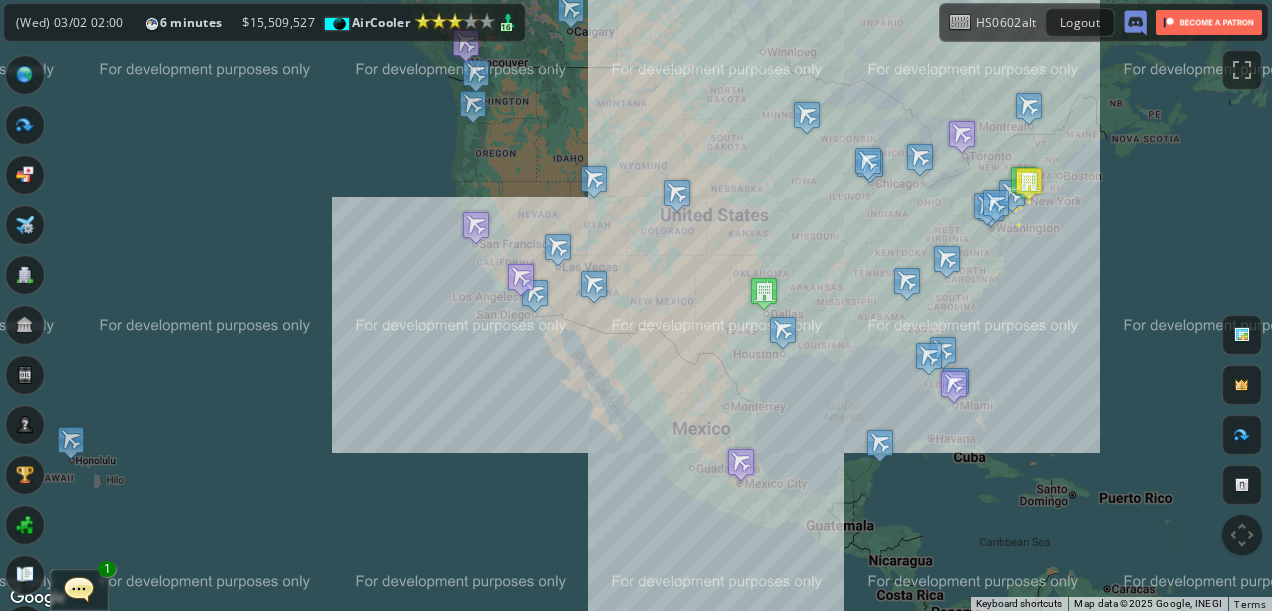 click at bounding box center [1029, 183] 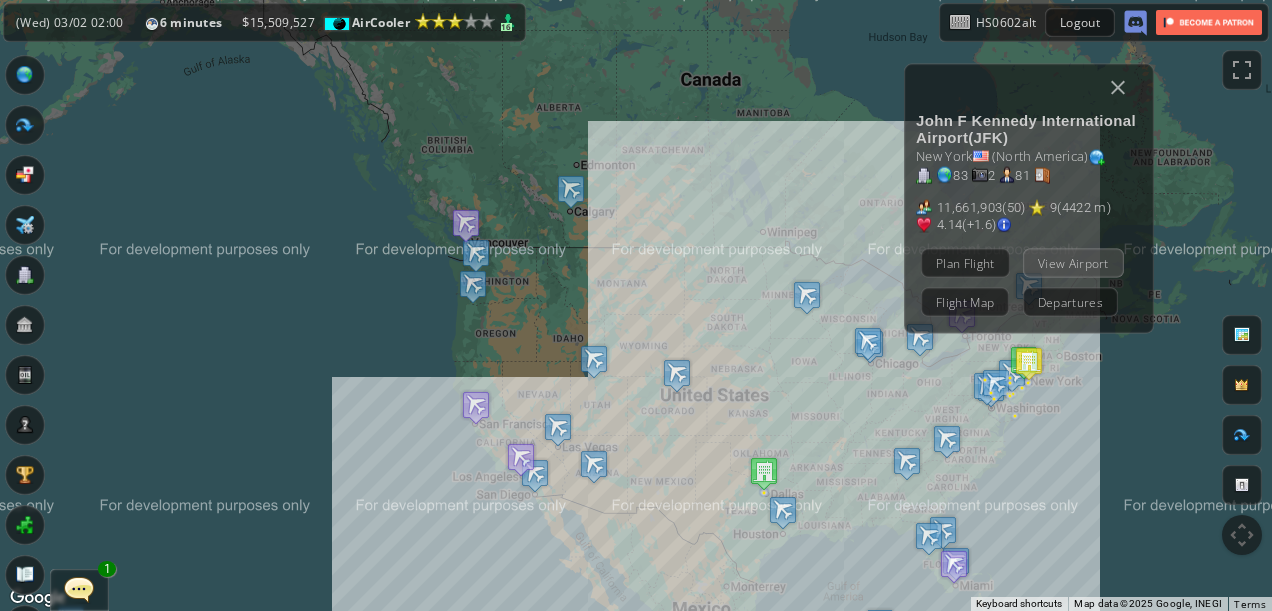 click on "View Airport" at bounding box center (1073, 262) 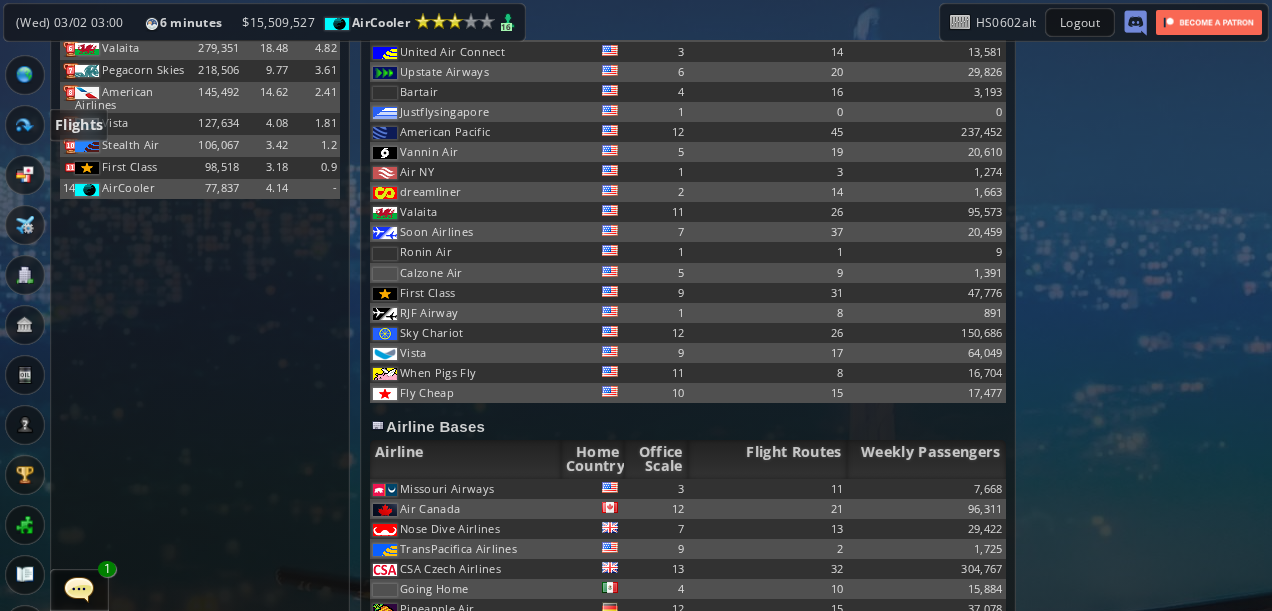 scroll, scrollTop: 1410, scrollLeft: 0, axis: vertical 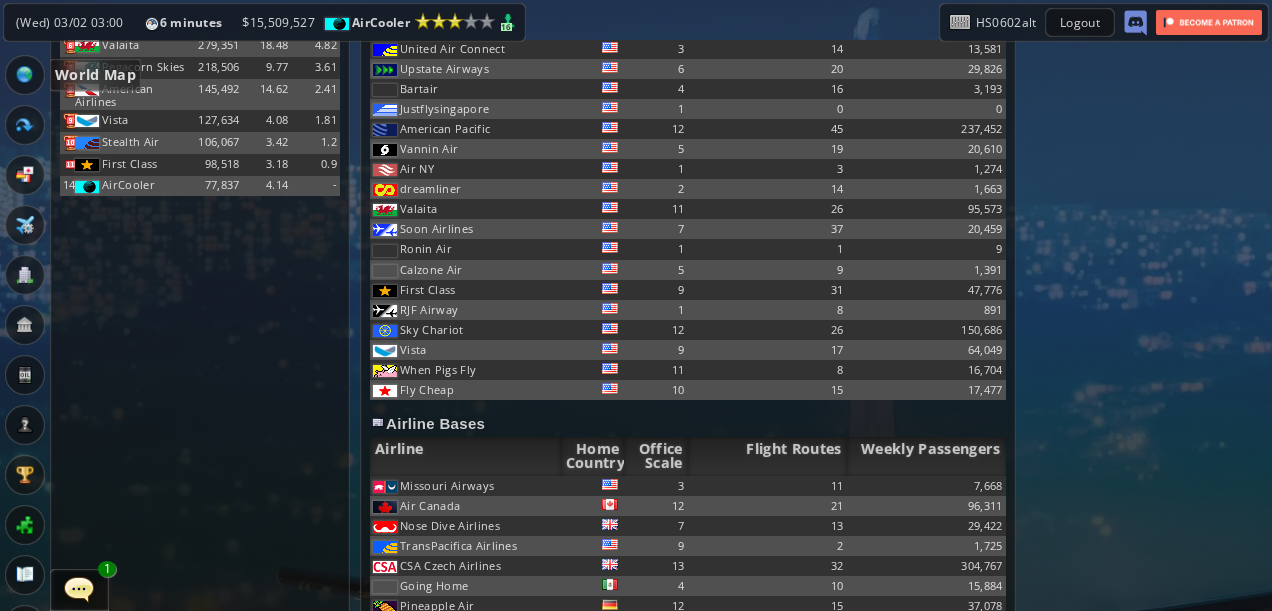 click at bounding box center [25, 75] 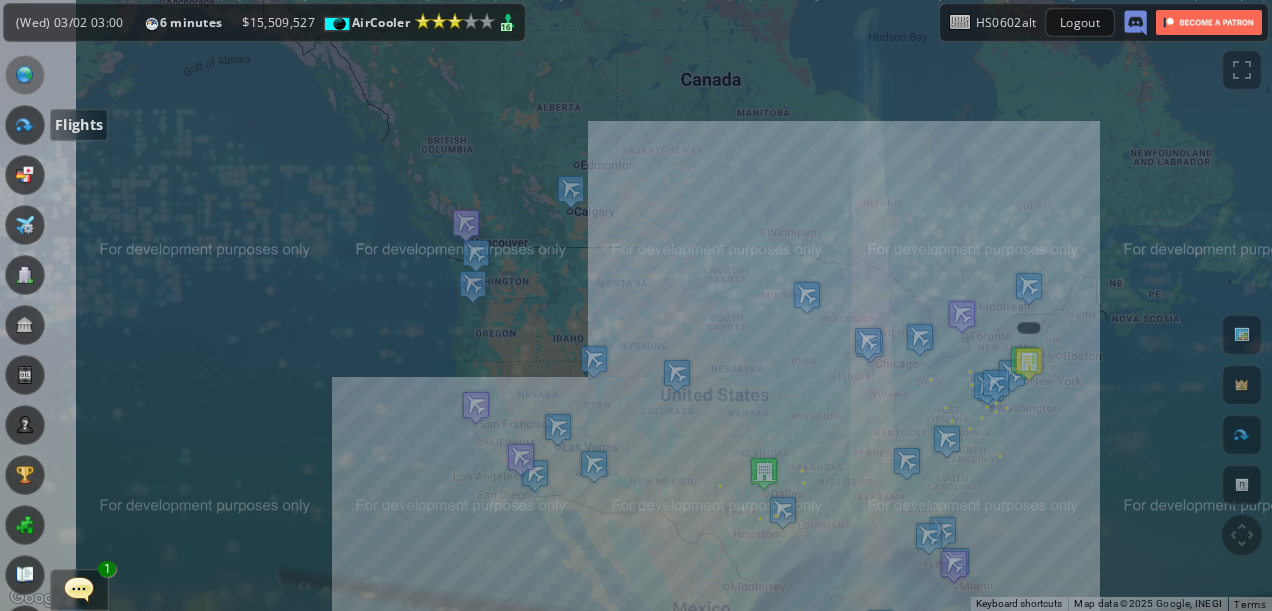 click at bounding box center [25, 125] 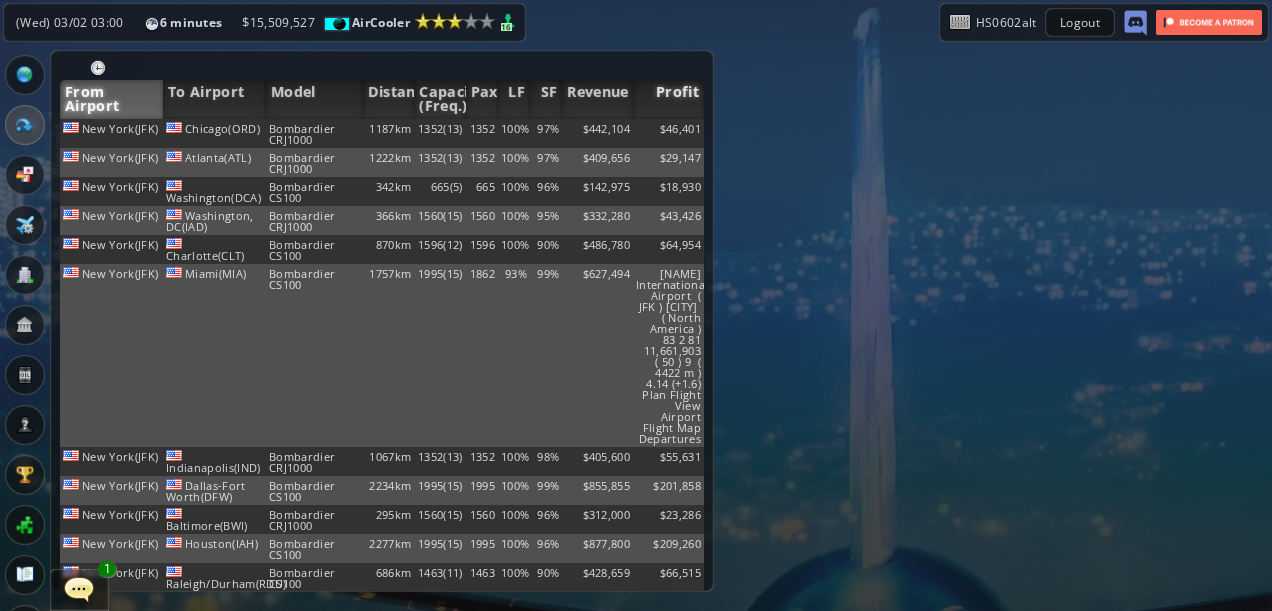 click on "Profit" at bounding box center (668, 99) 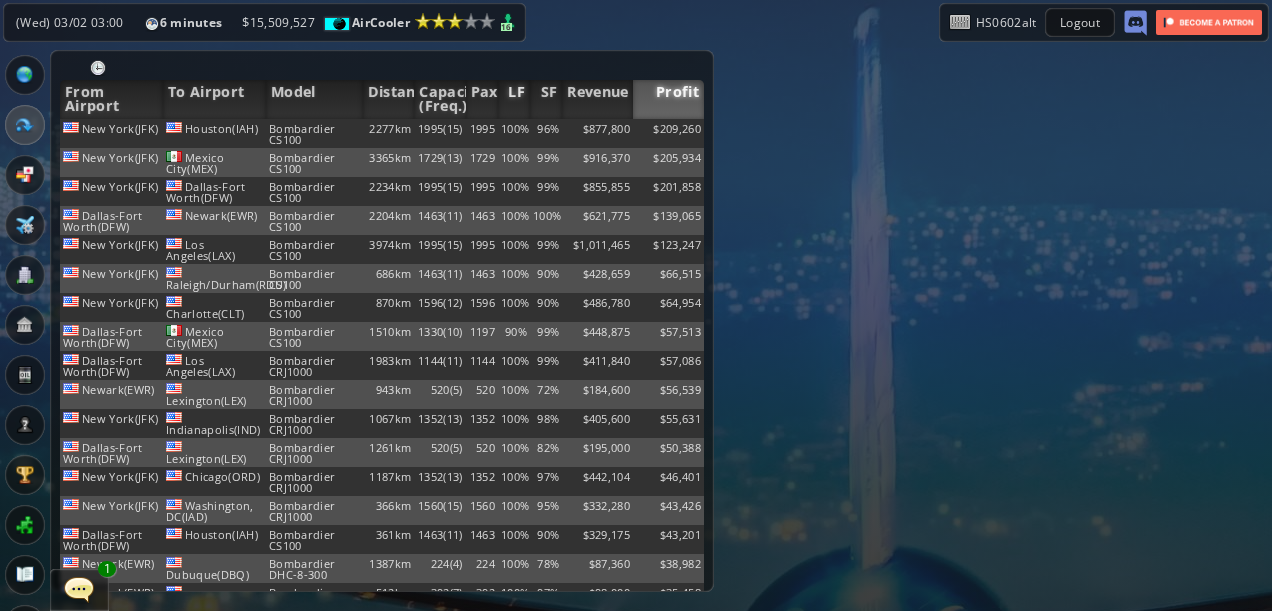click on "LF" at bounding box center (514, 99) 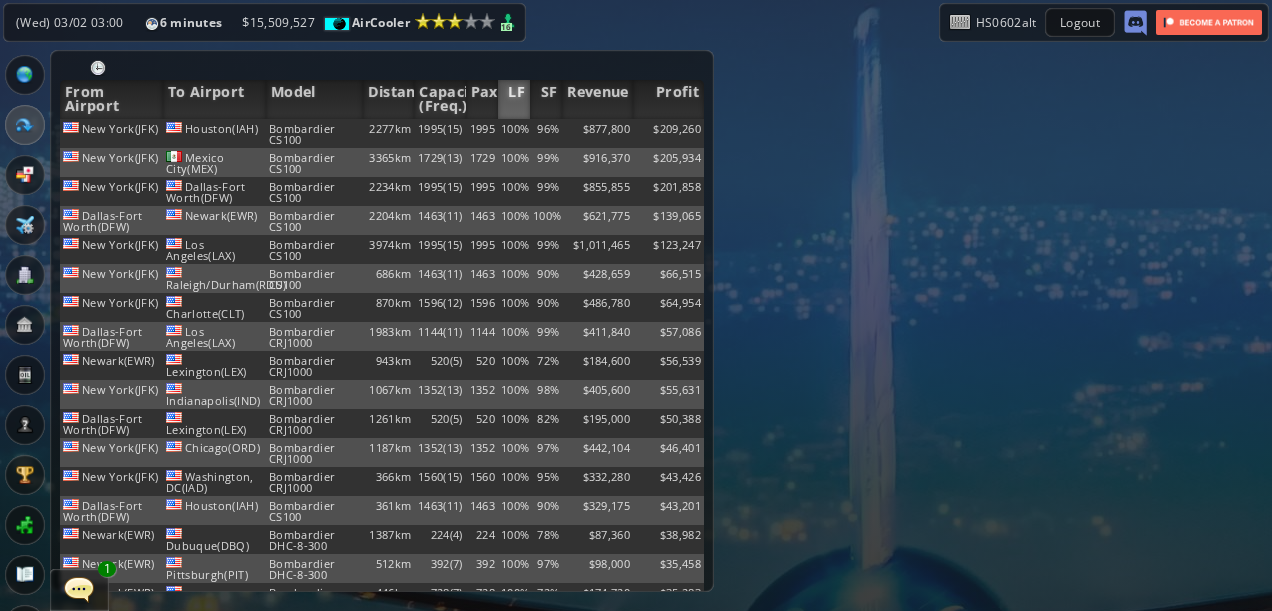 click on "LF" at bounding box center (514, 99) 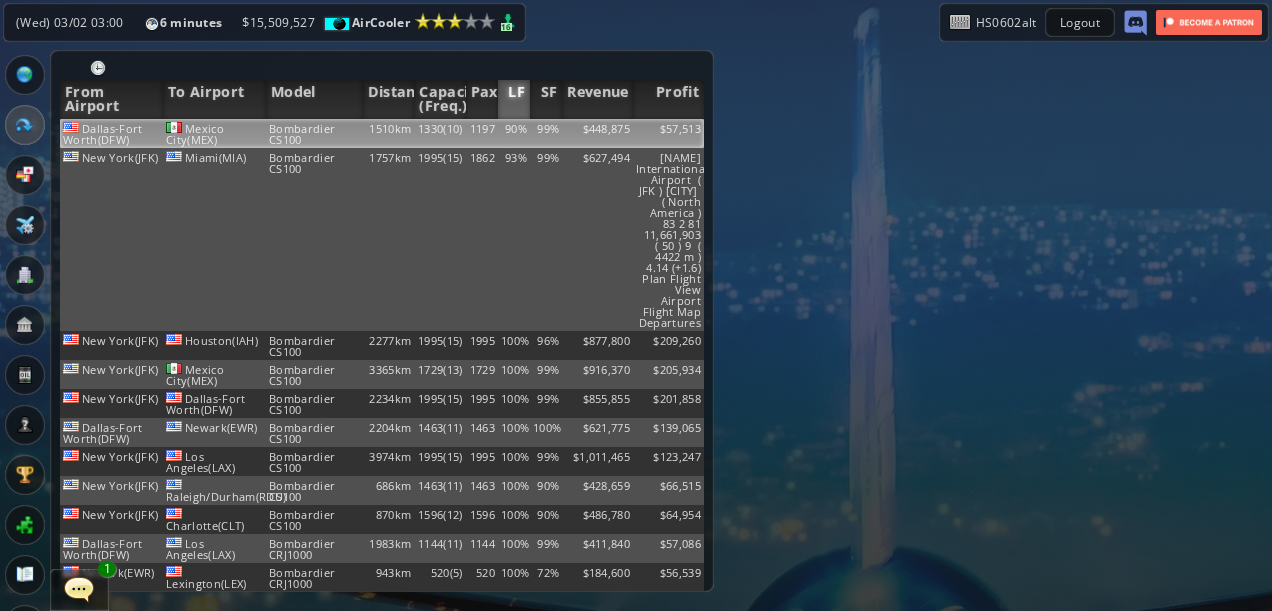 click on "90%" at bounding box center [514, 133] 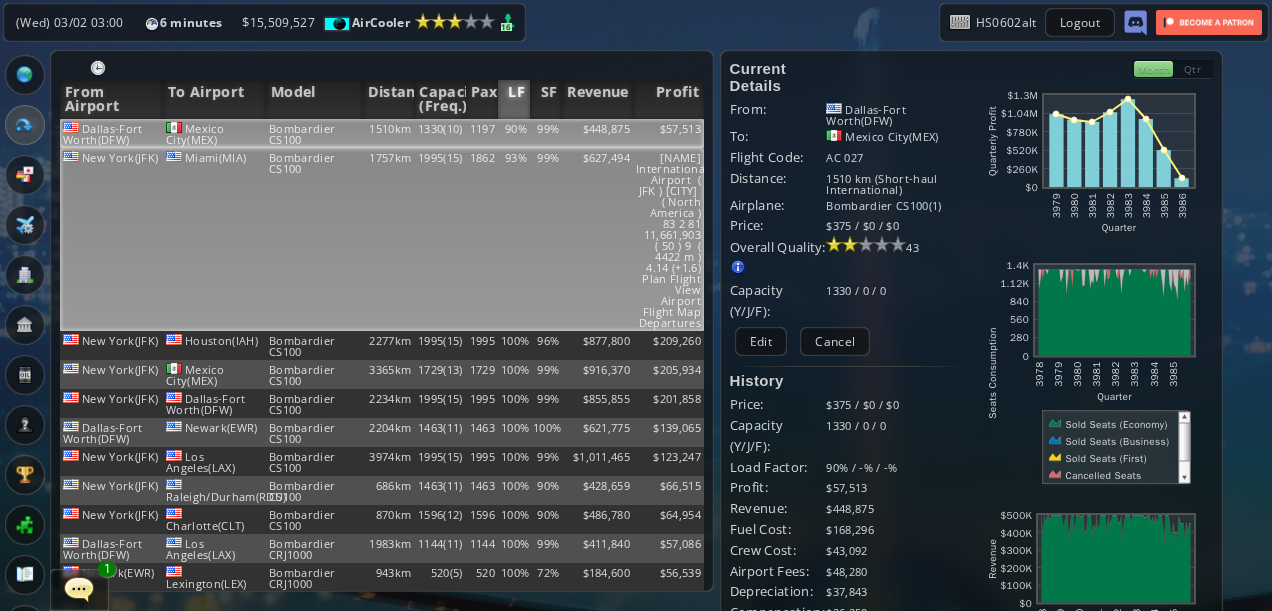 click on "99%" at bounding box center (546, 133) 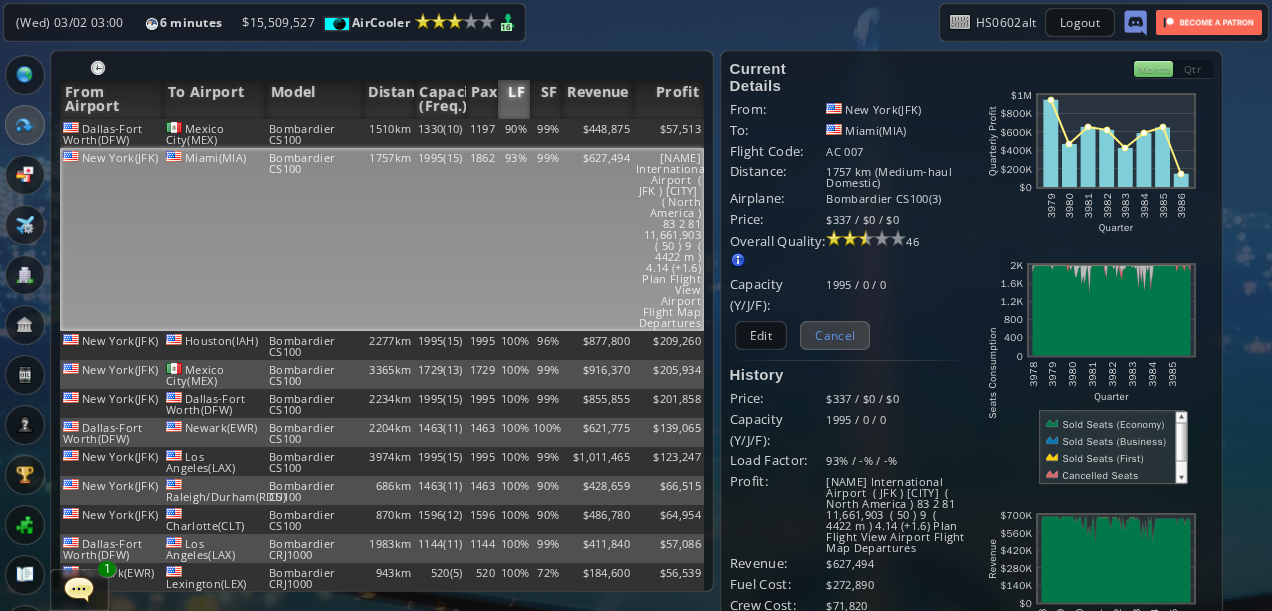click on "Cancel" at bounding box center (835, 335) 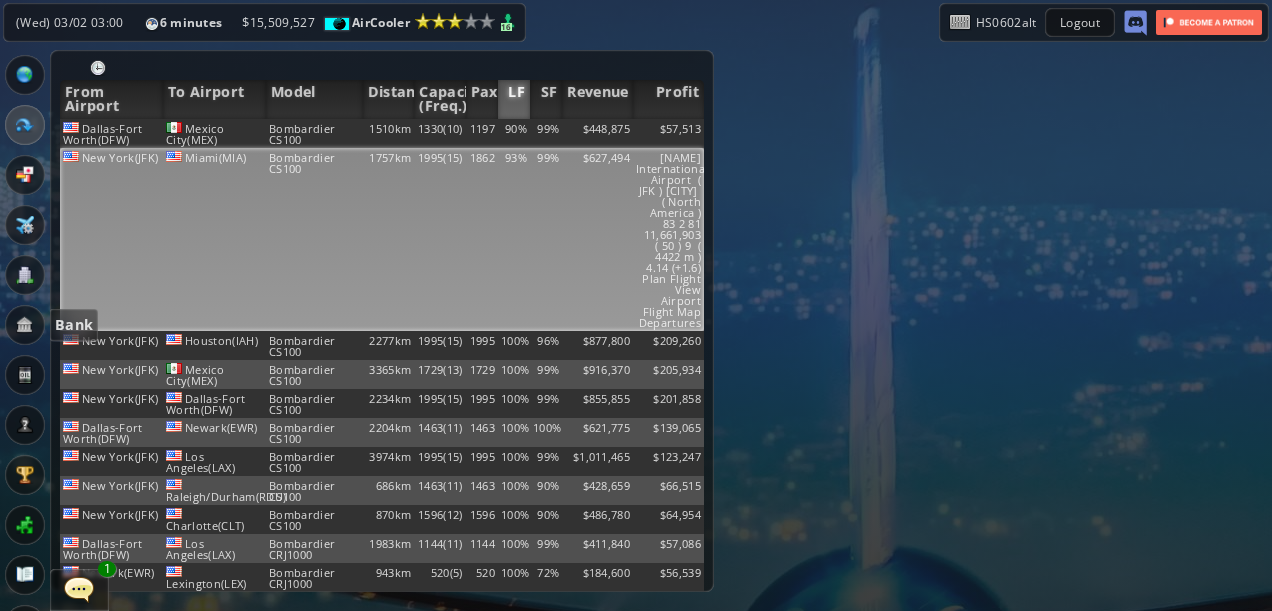 click at bounding box center [25, 325] 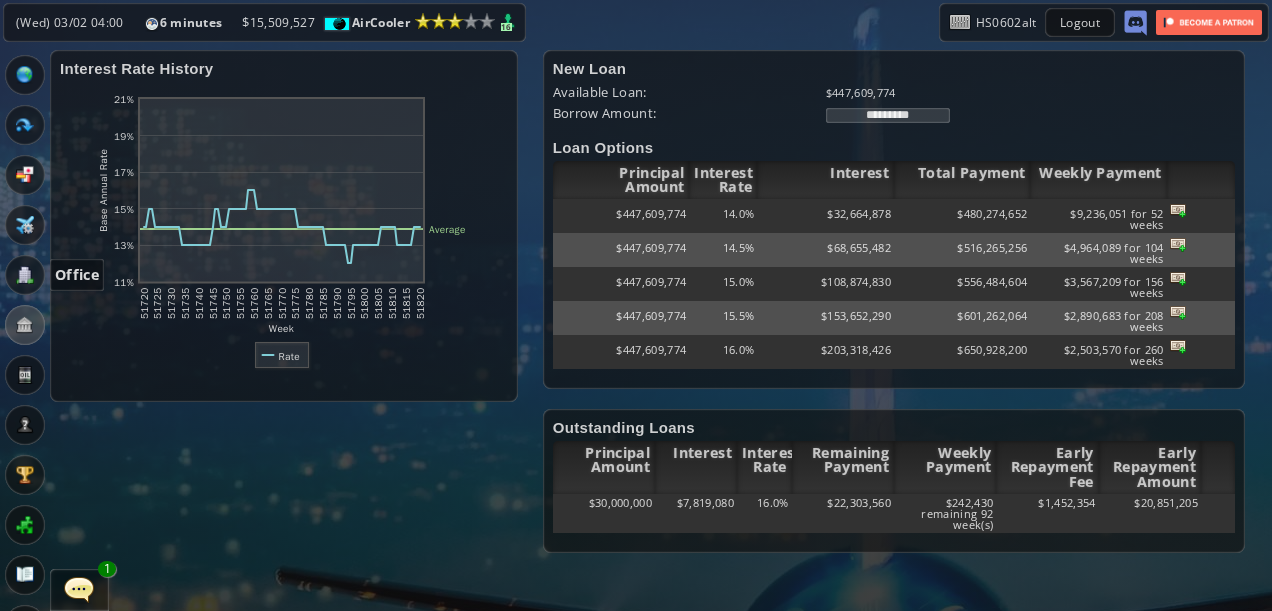 click at bounding box center [25, 275] 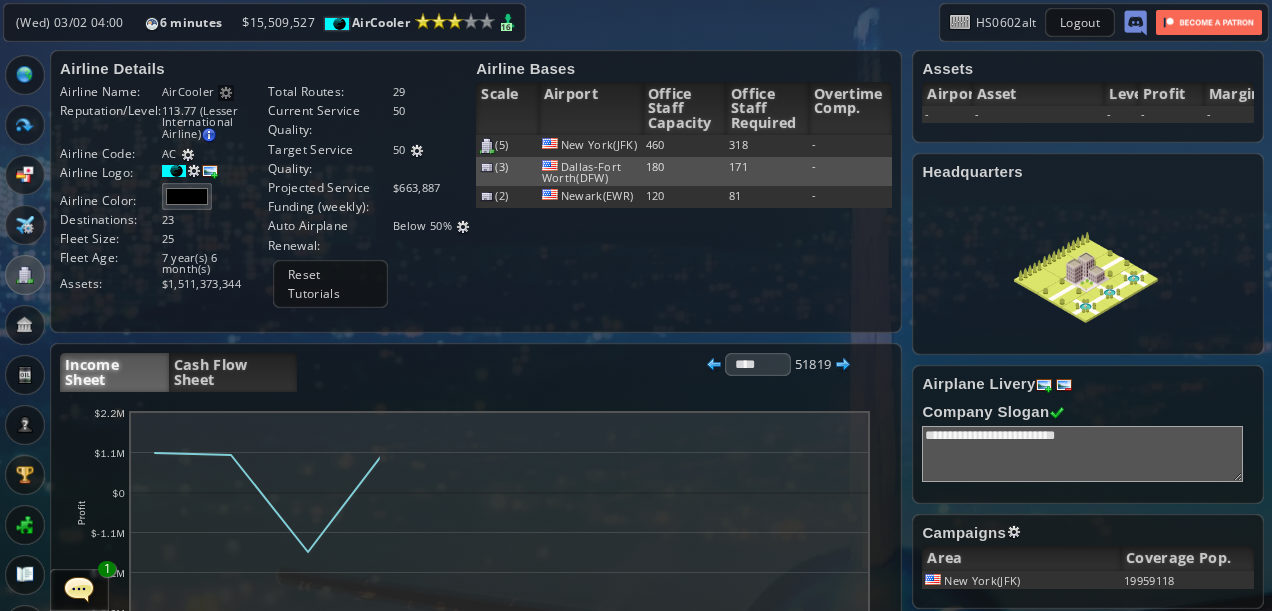 scroll, scrollTop: 200, scrollLeft: 0, axis: vertical 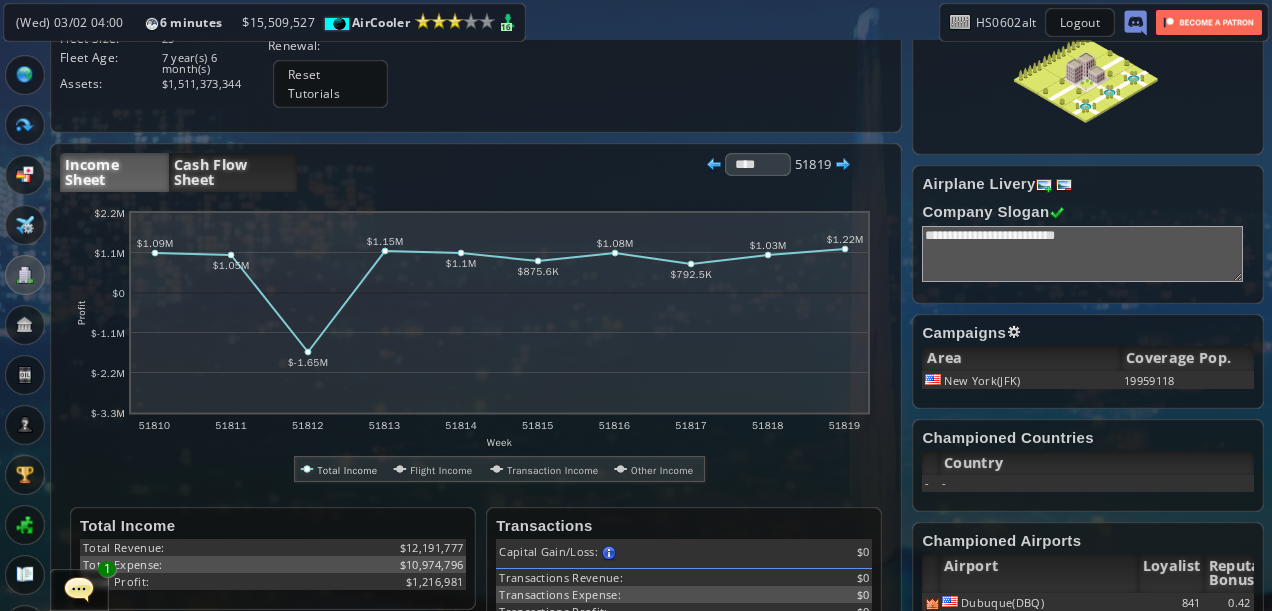 click on "Cash Flow Sheet" at bounding box center (233, 172) 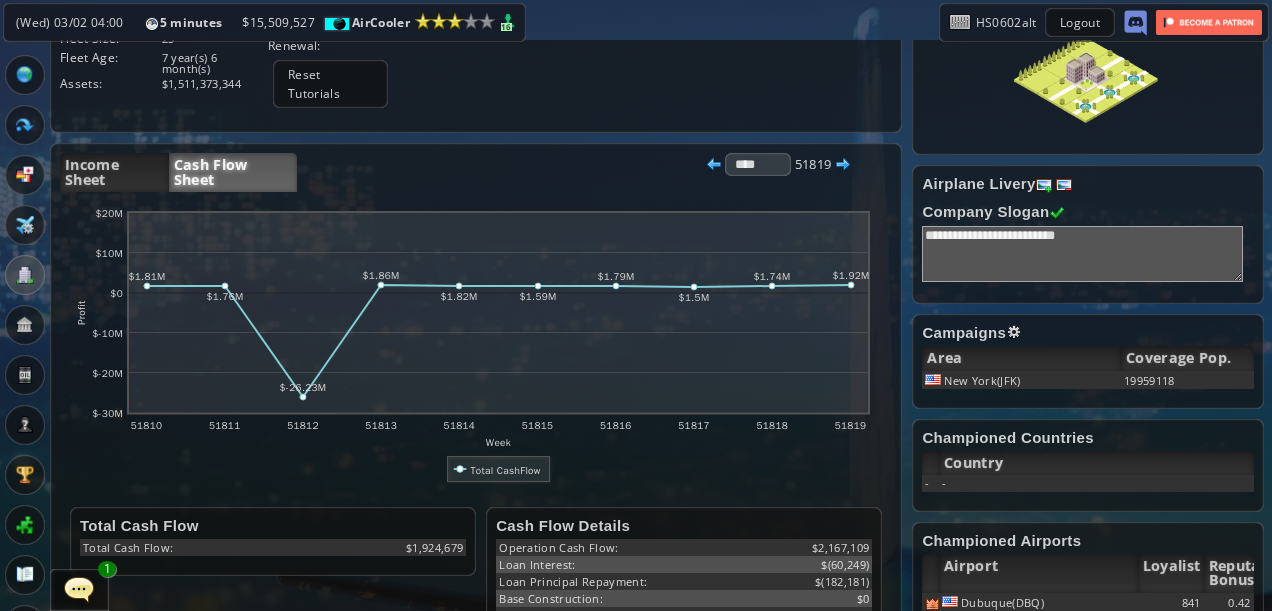 click at bounding box center [7, 305] 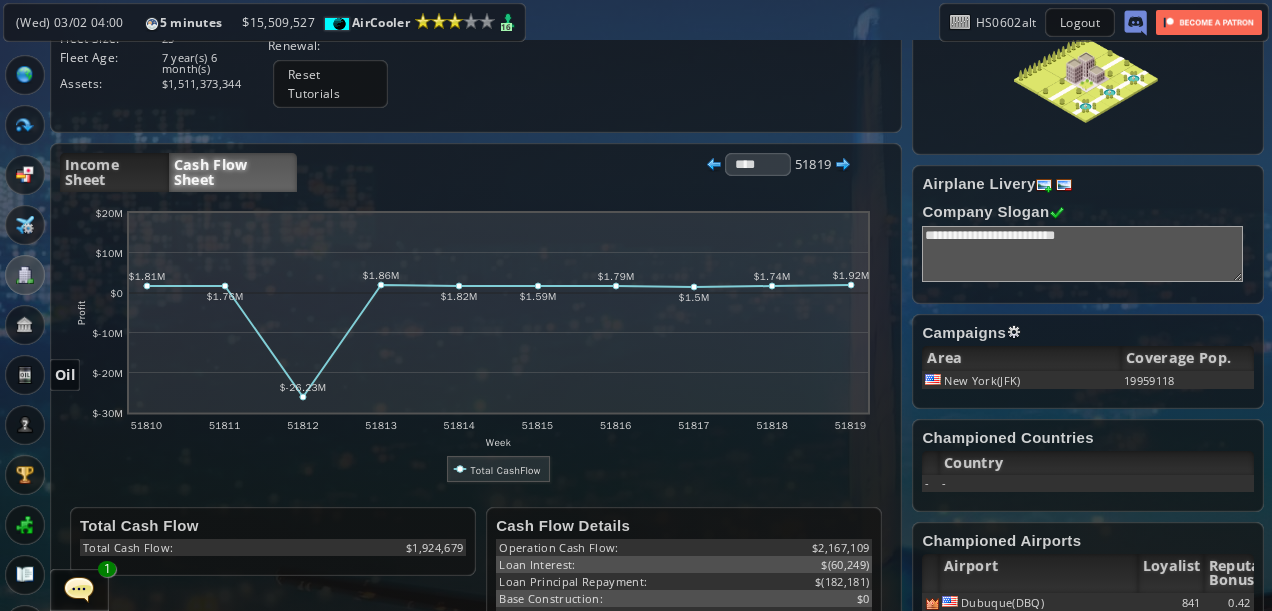 click at bounding box center [25, 375] 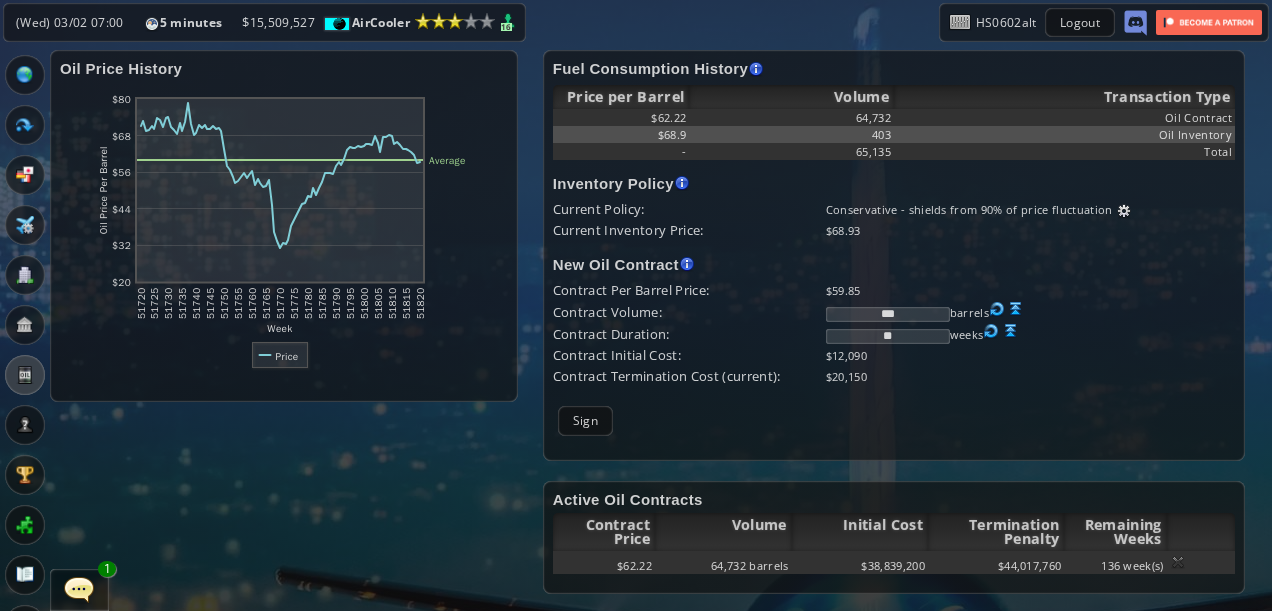 click at bounding box center [25, 75] 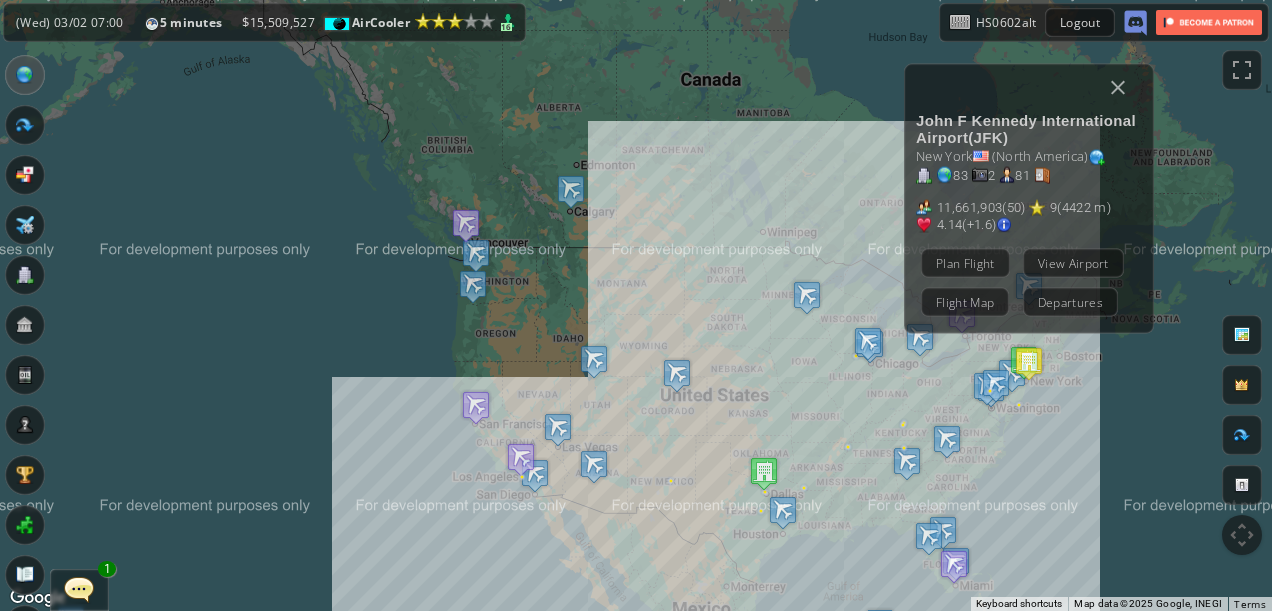 click on "General
Atlantic WING
1" at bounding box center (79, 590) 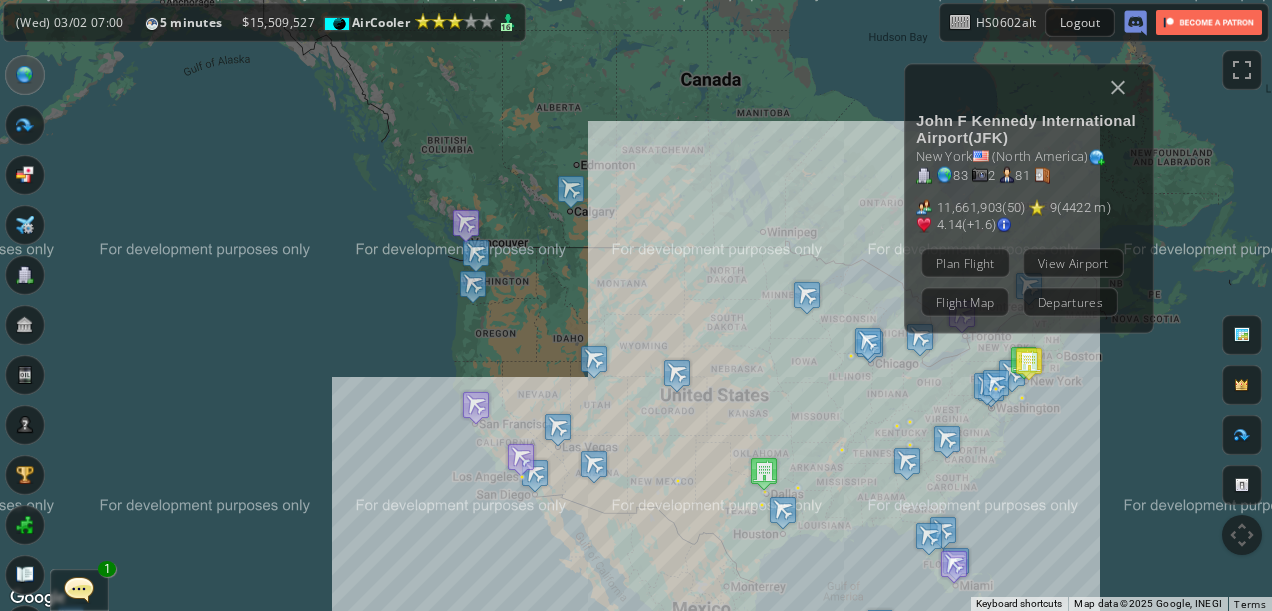 click at bounding box center [79, 589] 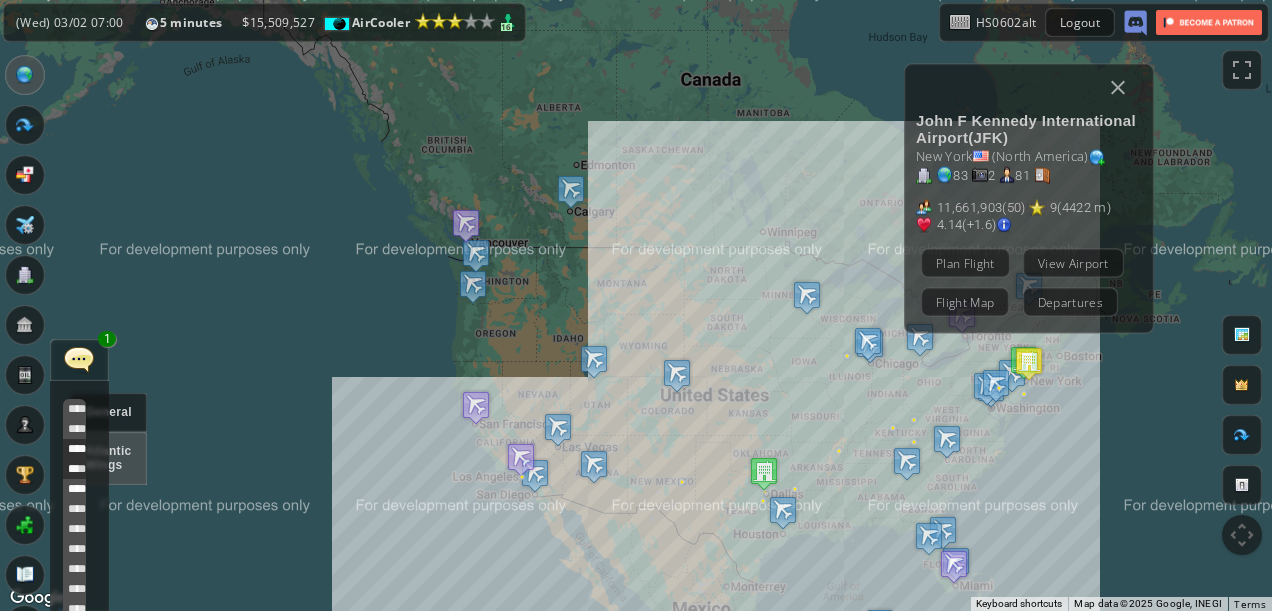 scroll, scrollTop: 658, scrollLeft: 0, axis: vertical 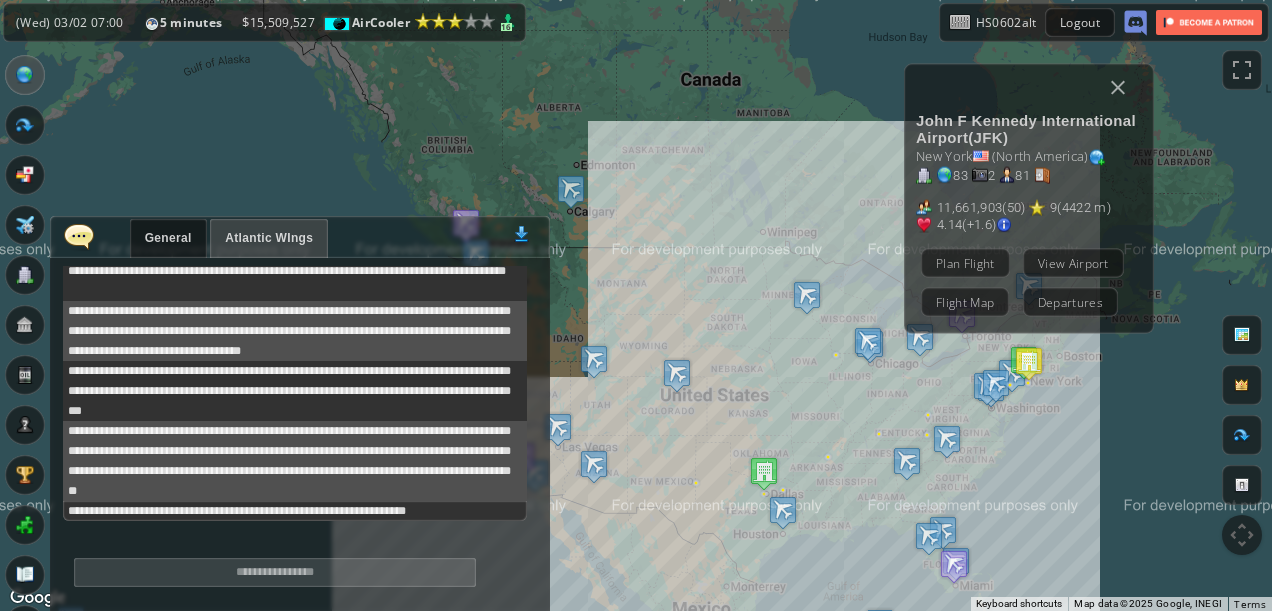 click at bounding box center (79, 236) 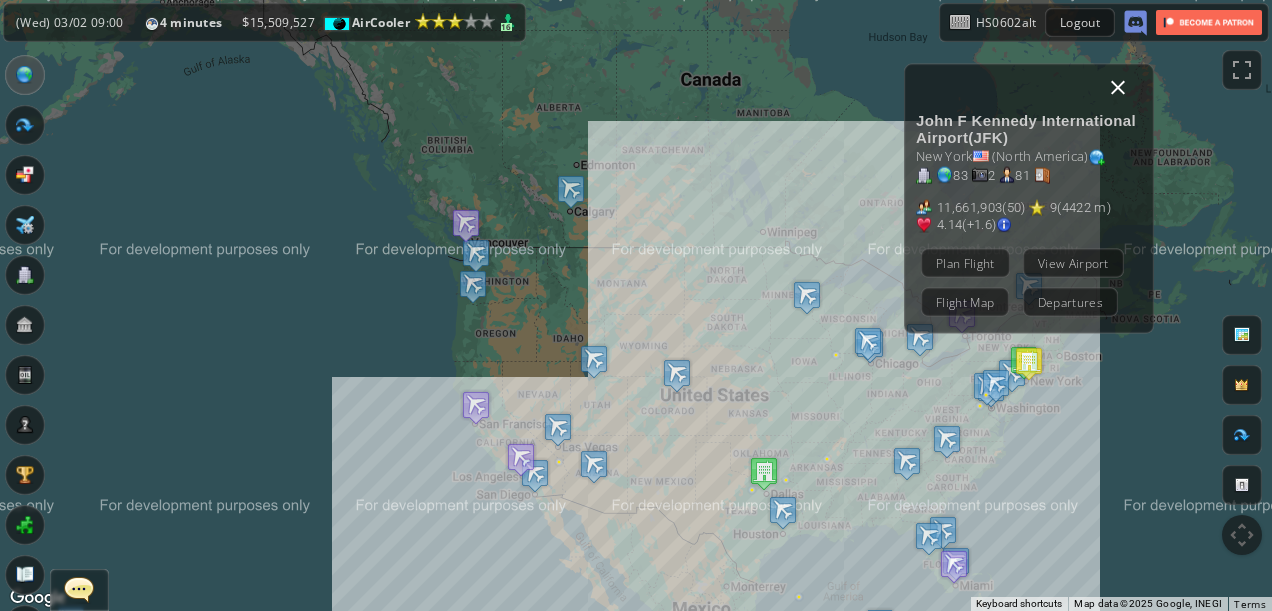 click at bounding box center (1118, 87) 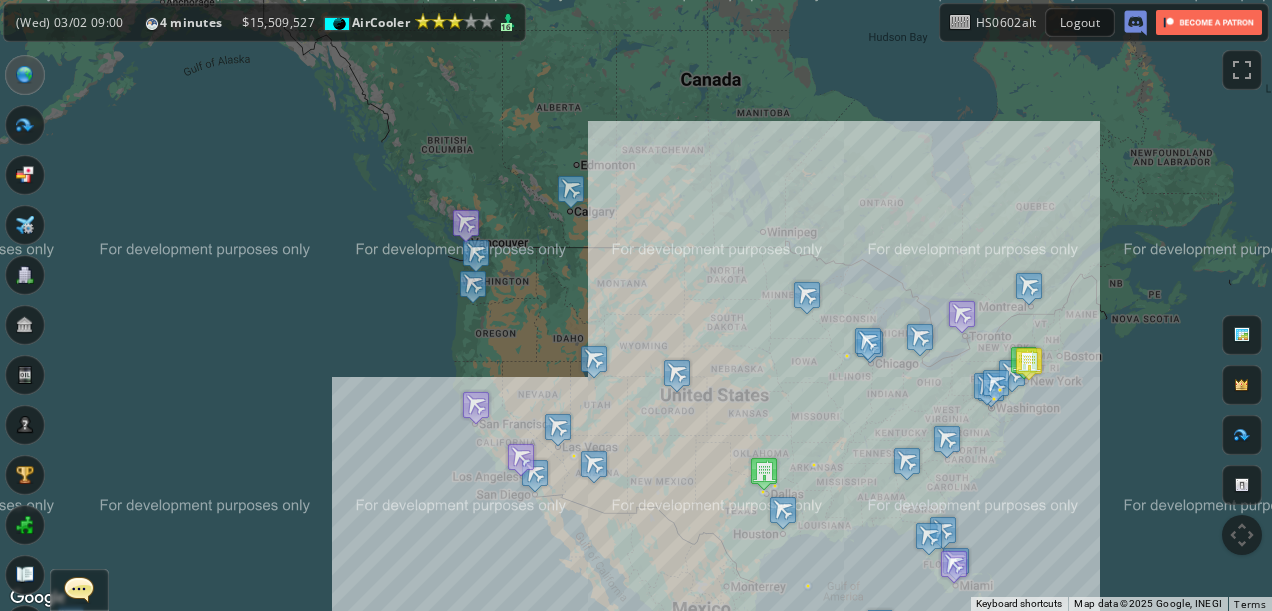 click at bounding box center (1242, 335) 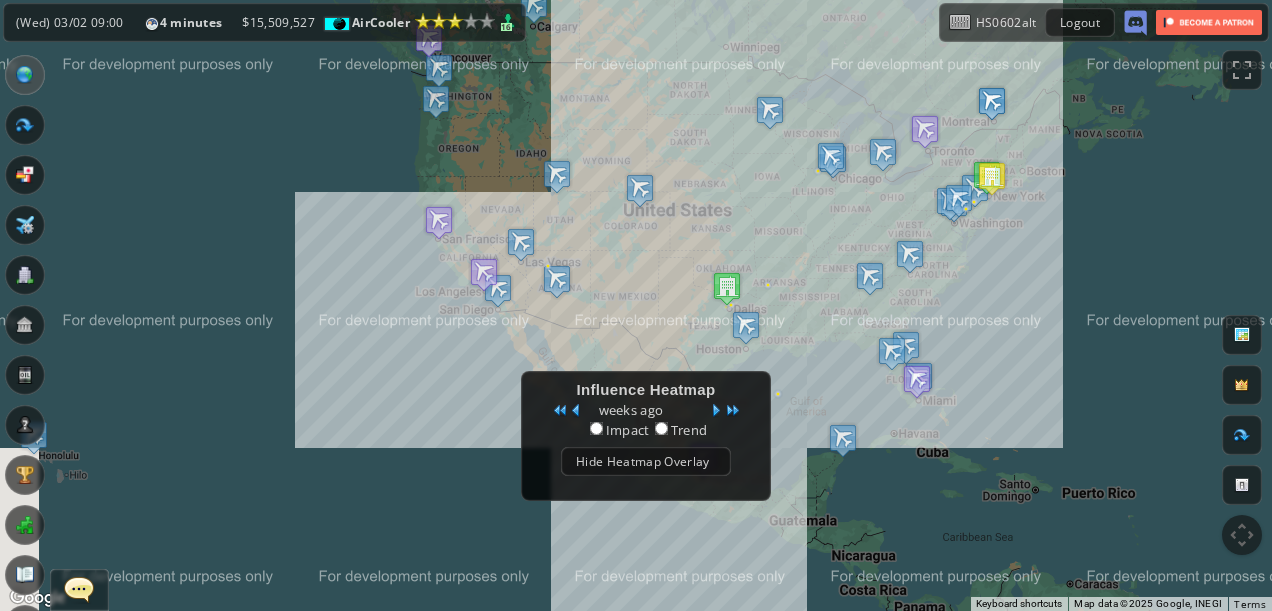 drag, startPoint x: 1035, startPoint y: 311, endPoint x: 990, endPoint y: 104, distance: 211.83484 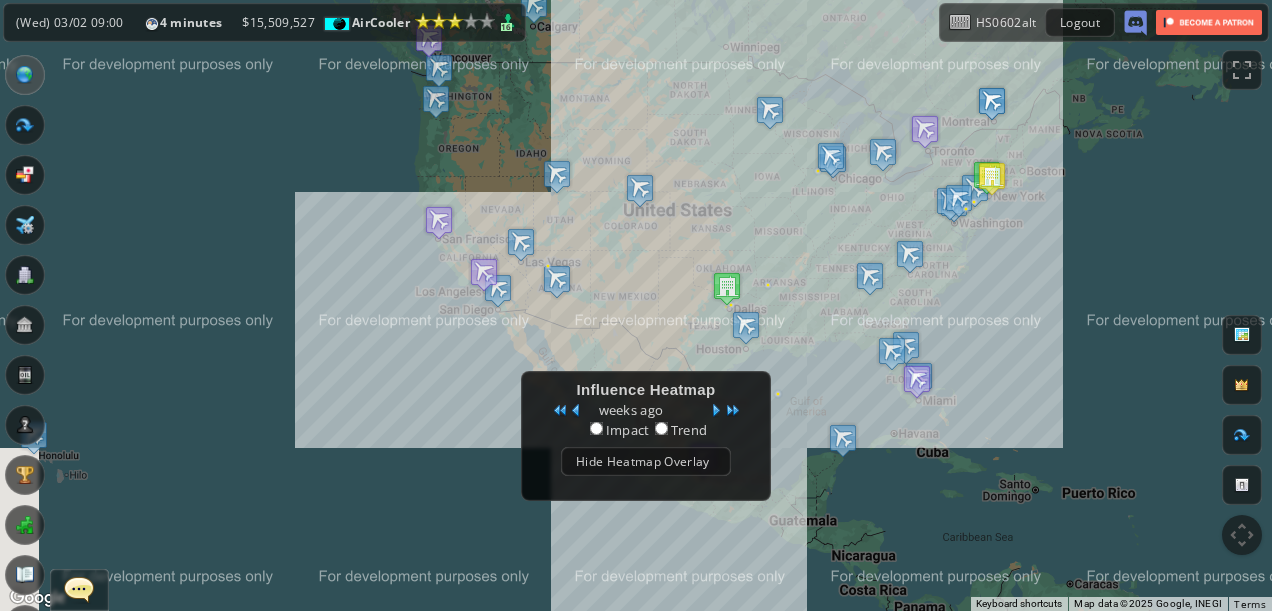 click on "To navigate, press the arrow keys." at bounding box center (636, 305) 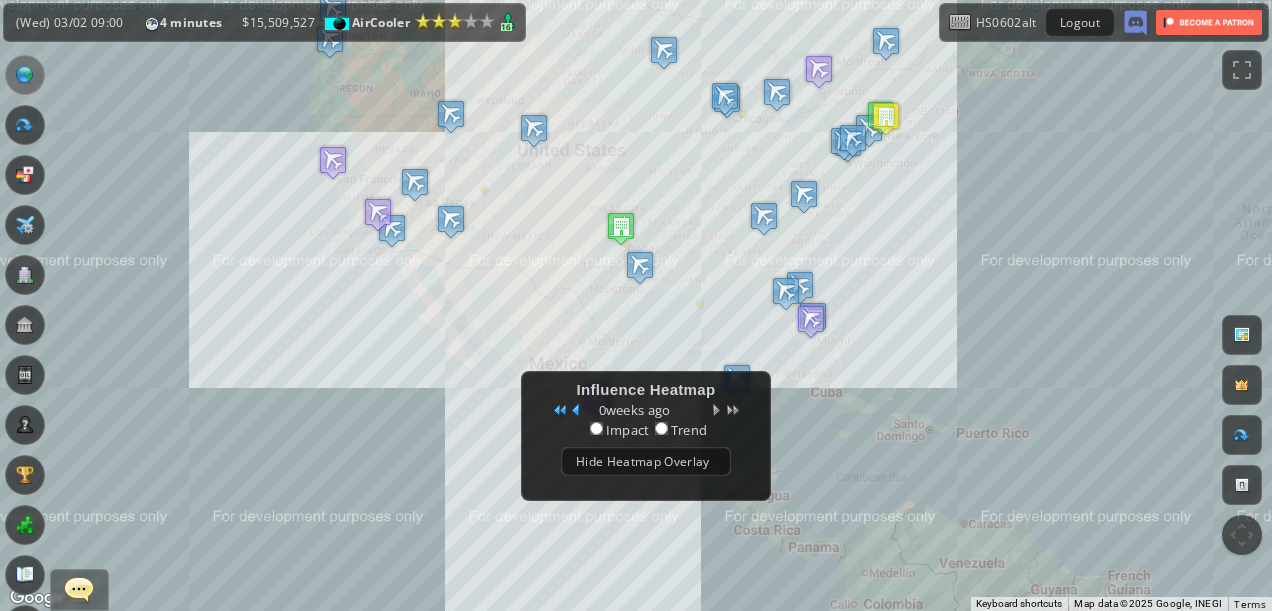 drag, startPoint x: 1052, startPoint y: 330, endPoint x: 952, endPoint y: 298, distance: 104.99524 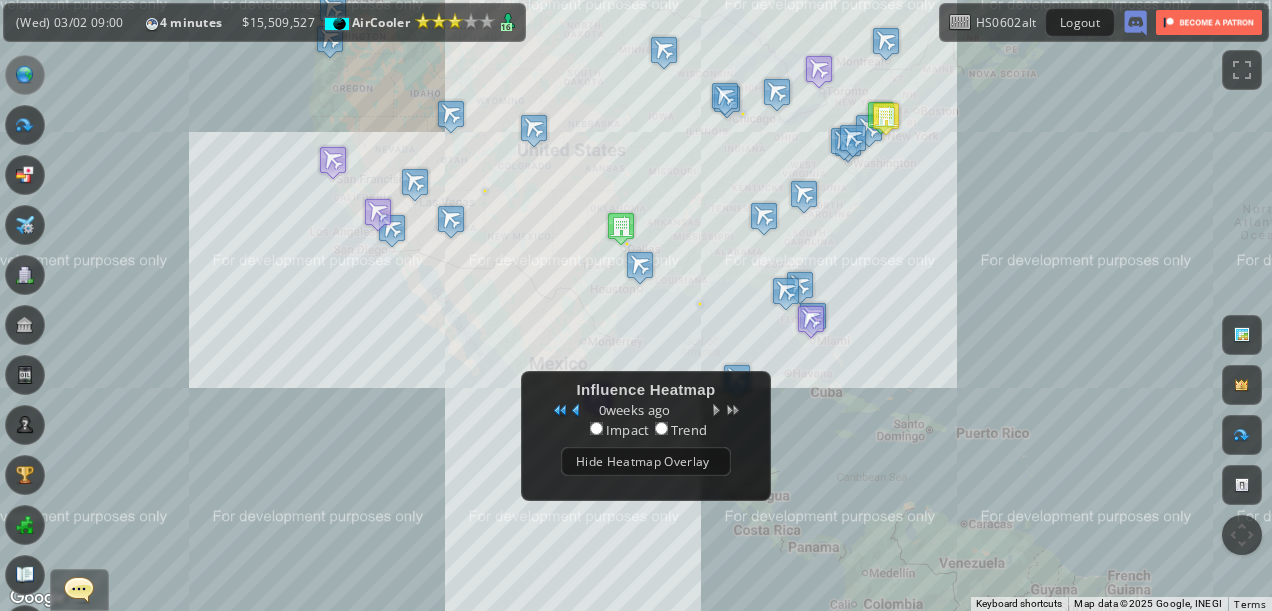 click on "To navigate, press the arrow keys." at bounding box center [636, 305] 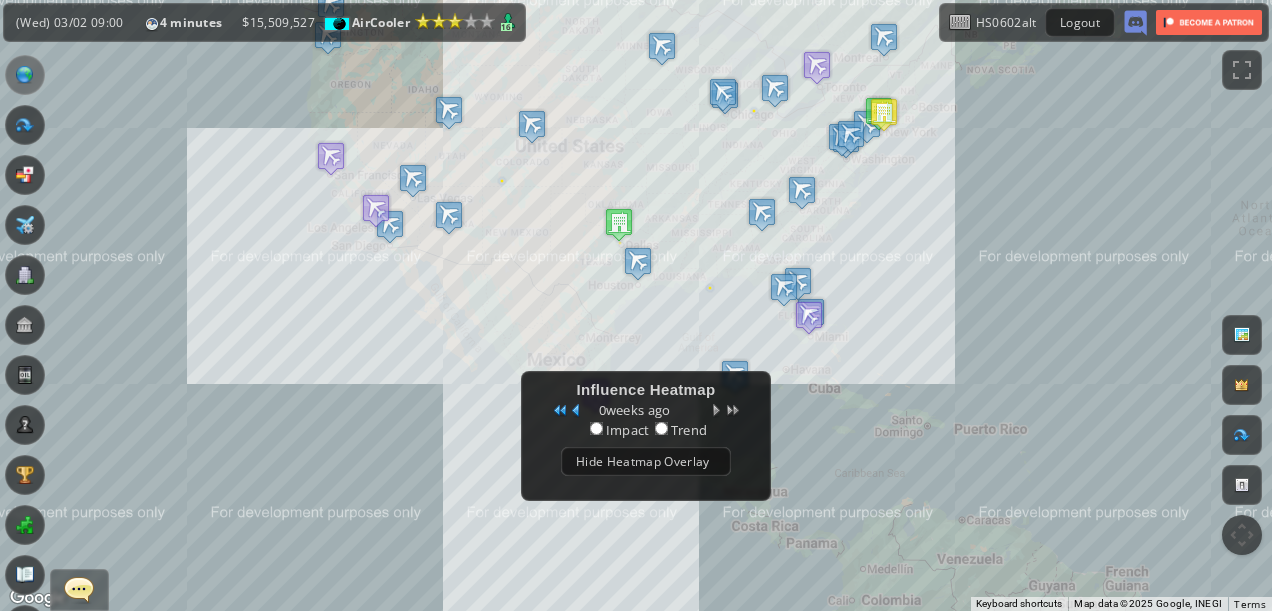 click on "Impact
Trend" at bounding box center (646, 428) 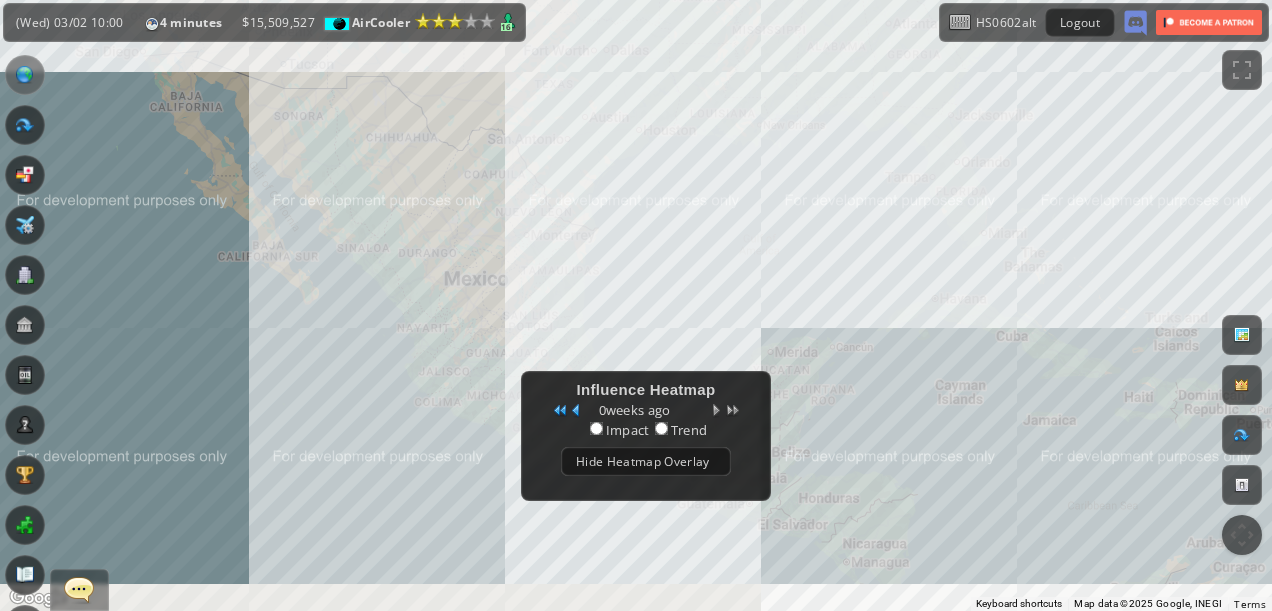 drag, startPoint x: 818, startPoint y: 371, endPoint x: 834, endPoint y: 163, distance: 208.61447 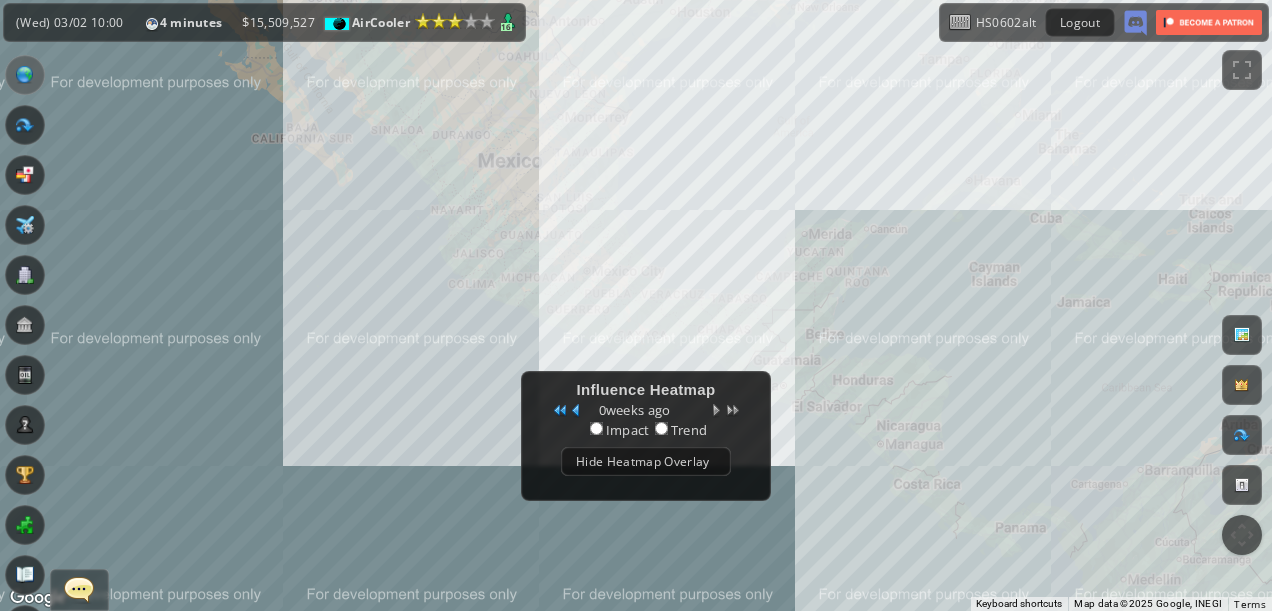 drag, startPoint x: 671, startPoint y: 284, endPoint x: 685, endPoint y: 230, distance: 55.7853 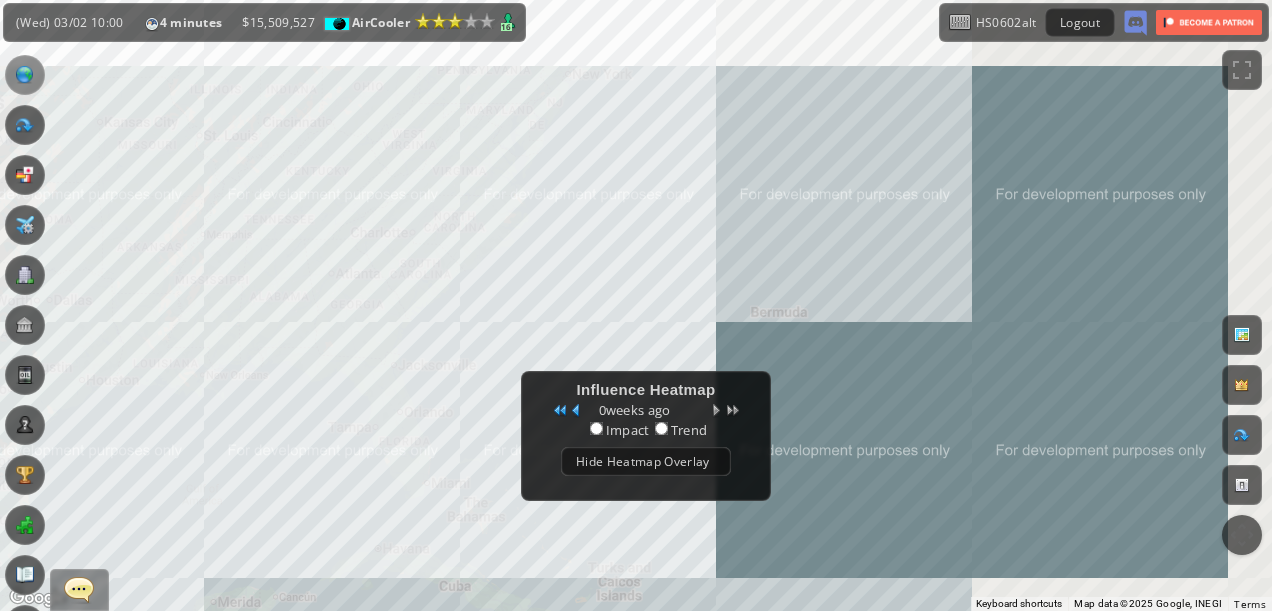 drag, startPoint x: 909, startPoint y: 138, endPoint x: 363, endPoint y: 489, distance: 649.08936 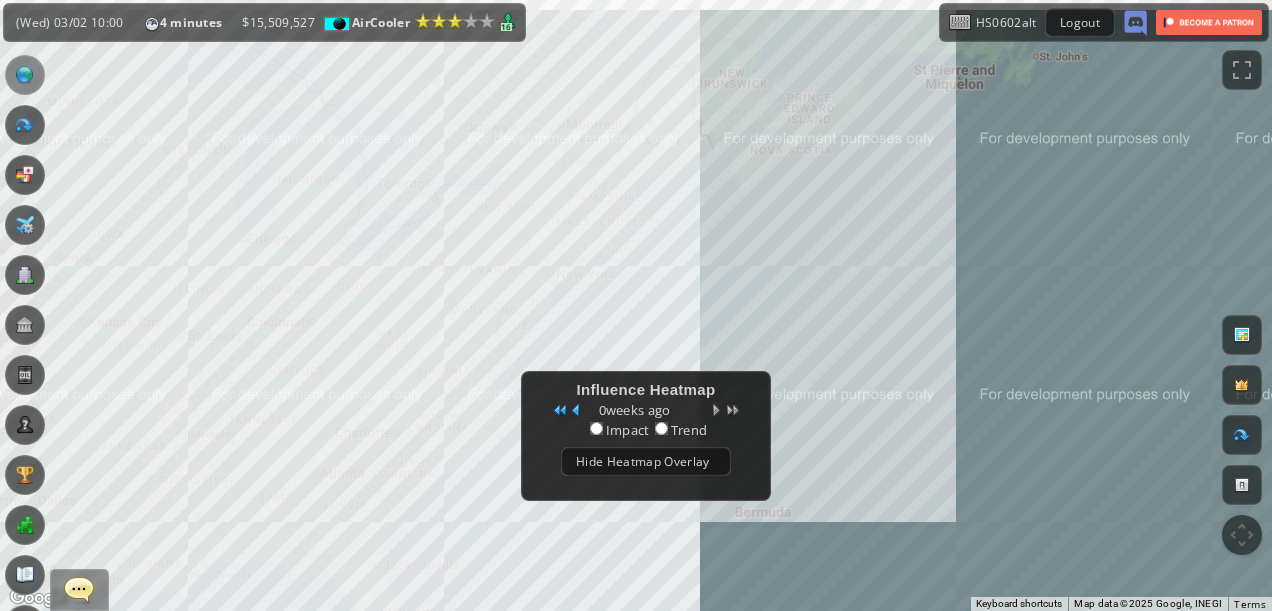 drag, startPoint x: 633, startPoint y: 224, endPoint x: 634, endPoint y: 406, distance: 182.00275 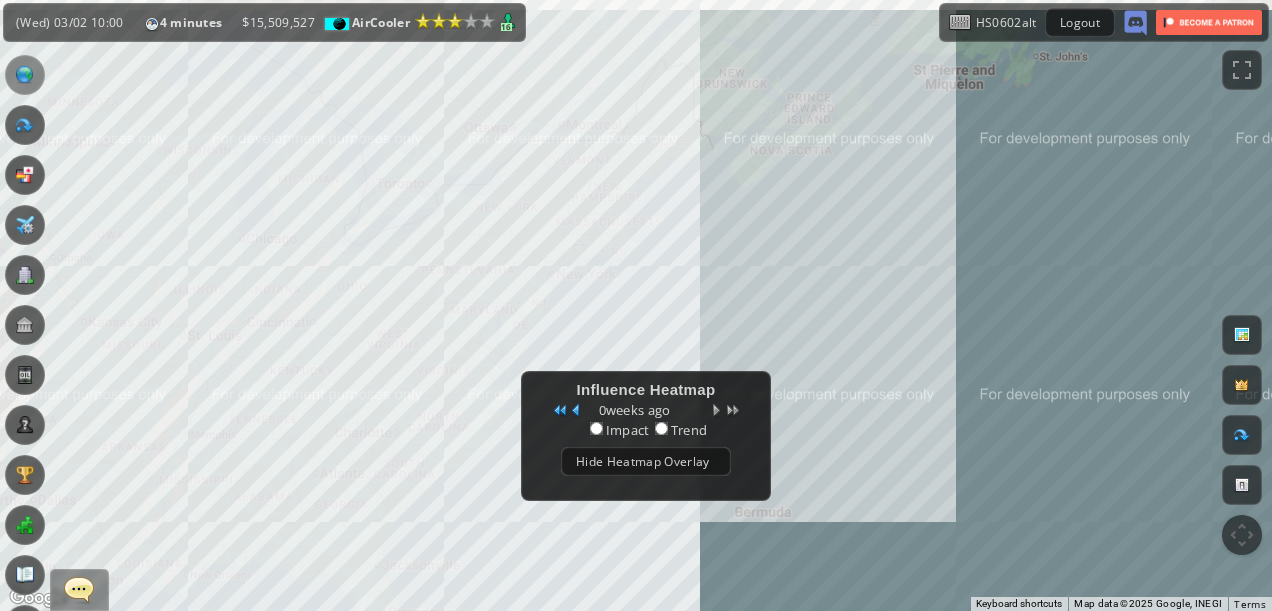 click on "Successfully logged in
Top Transit PAX
Alliance
Other
Animated
Economy
Business
First
week(s) ago
Exit Passenger Map
Influence Heatmap
0  weeks ago
Impact
Trend
Hide Heatmap Overlay
Top Destinations
Destination
Cap (Freq)
Operators
Exit Airport Flight Map
(Wed) 03/02 10:00
4 minutes
Reputation:  113.77
(Wed) 03/02 10:00
4 minutes
$ 15,509,527
AirCooler
Reputation: 113.77 (Lesser International Airline) Next Grade: 125
16
AirCooler
$ 15,509,527
16
*********" at bounding box center [636, 305] 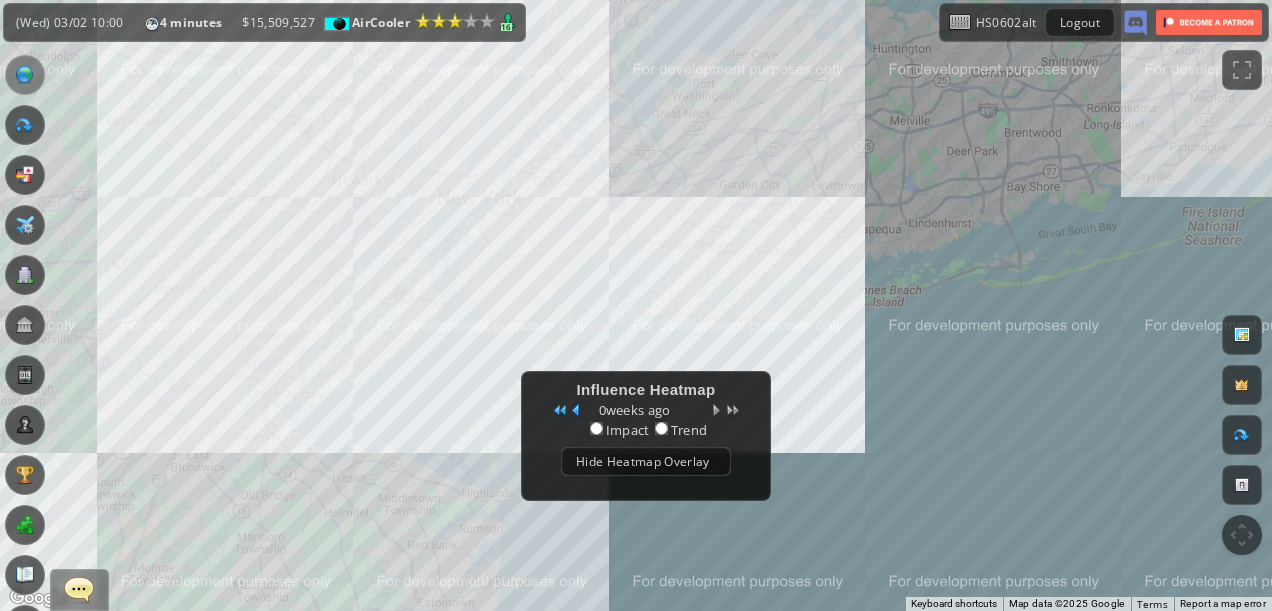 click on "To navigate, press the arrow keys." at bounding box center [636, 305] 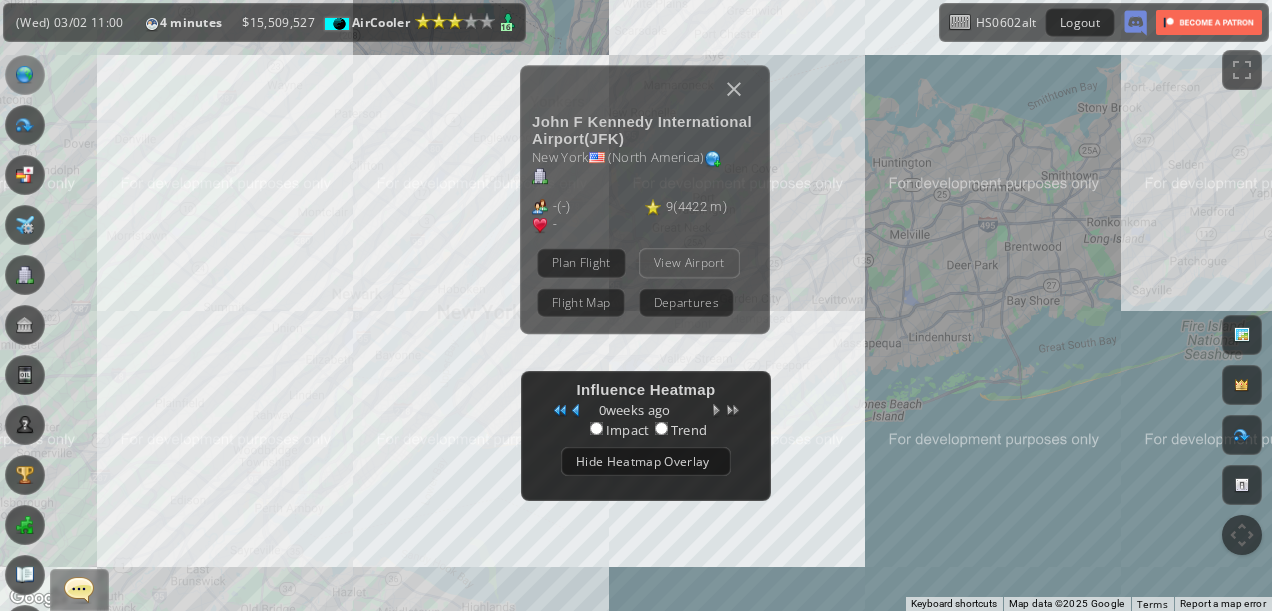 click on "View Airport" at bounding box center [689, 262] 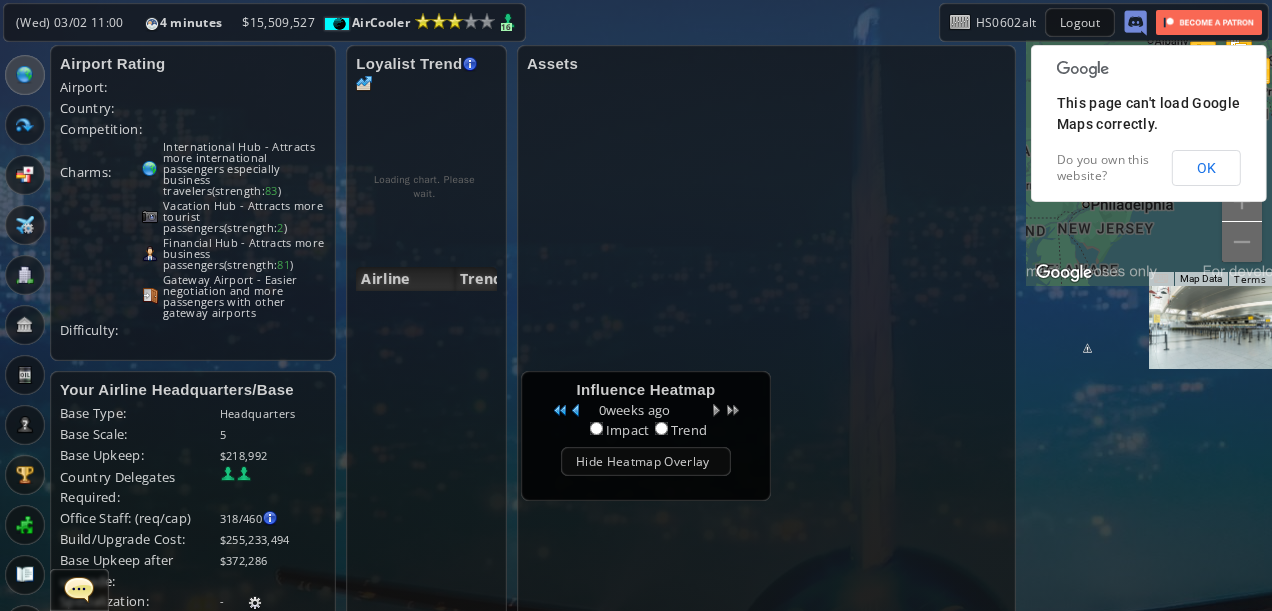 click on "Influence Heatmap
0  weeks ago
Impact
Trend
Hide Heatmap Overlay" at bounding box center [646, 436] 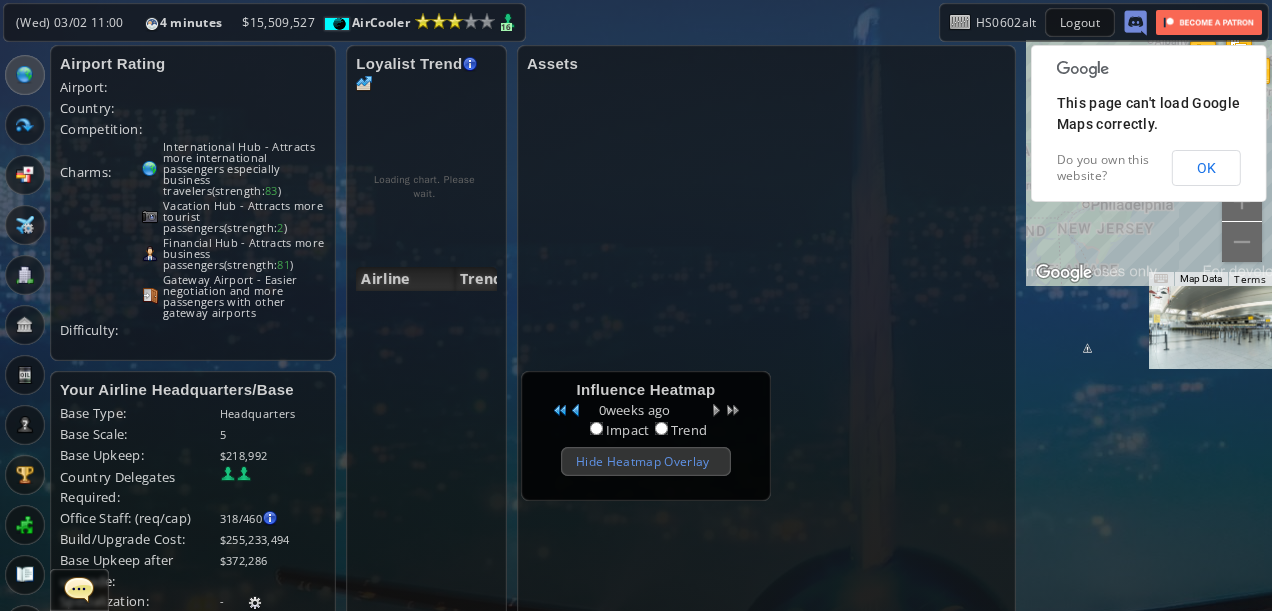 click on "Hide Heatmap Overlay" at bounding box center (646, 461) 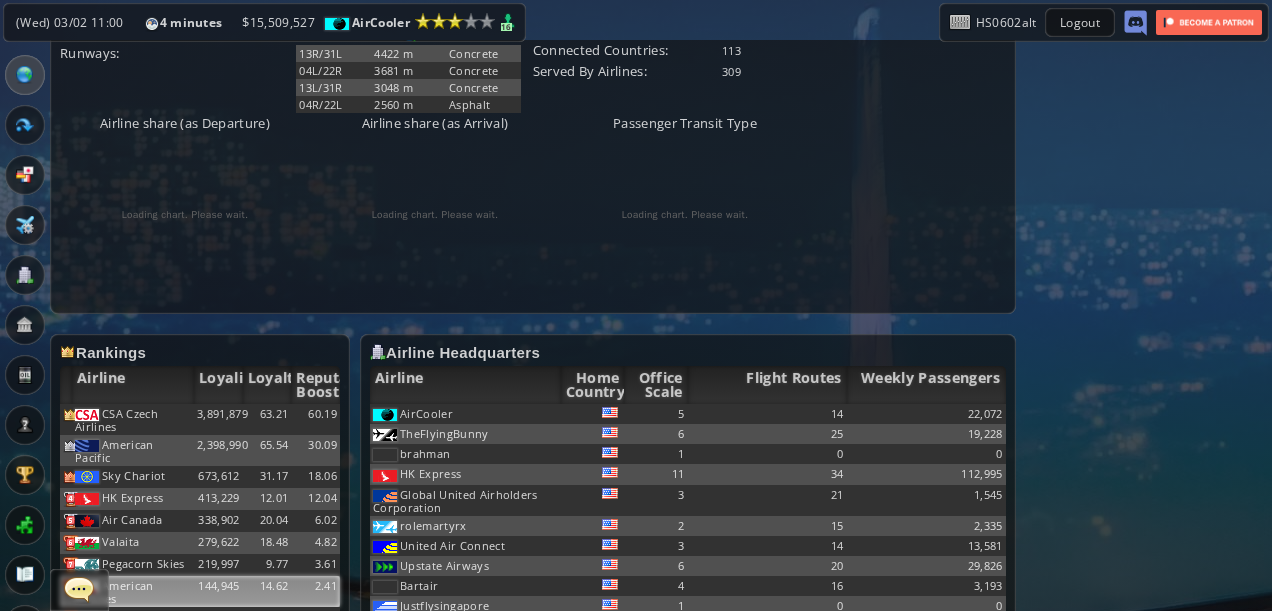 scroll, scrollTop: 1100, scrollLeft: 0, axis: vertical 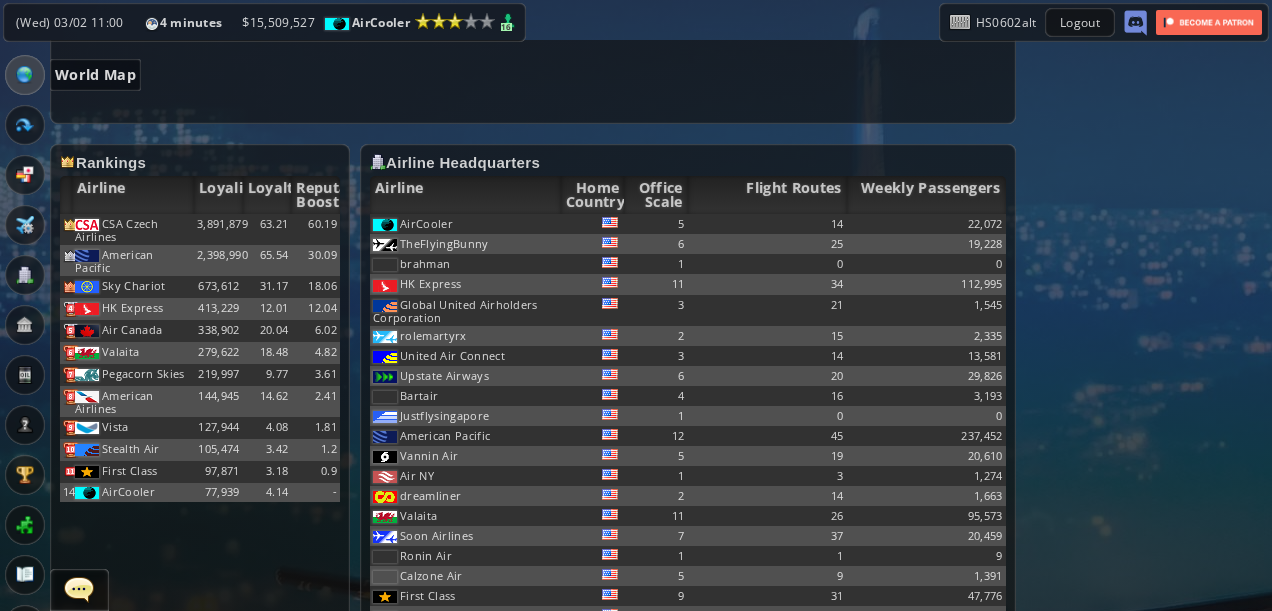 drag, startPoint x: 38, startPoint y: 88, endPoint x: 58, endPoint y: 94, distance: 20.880613 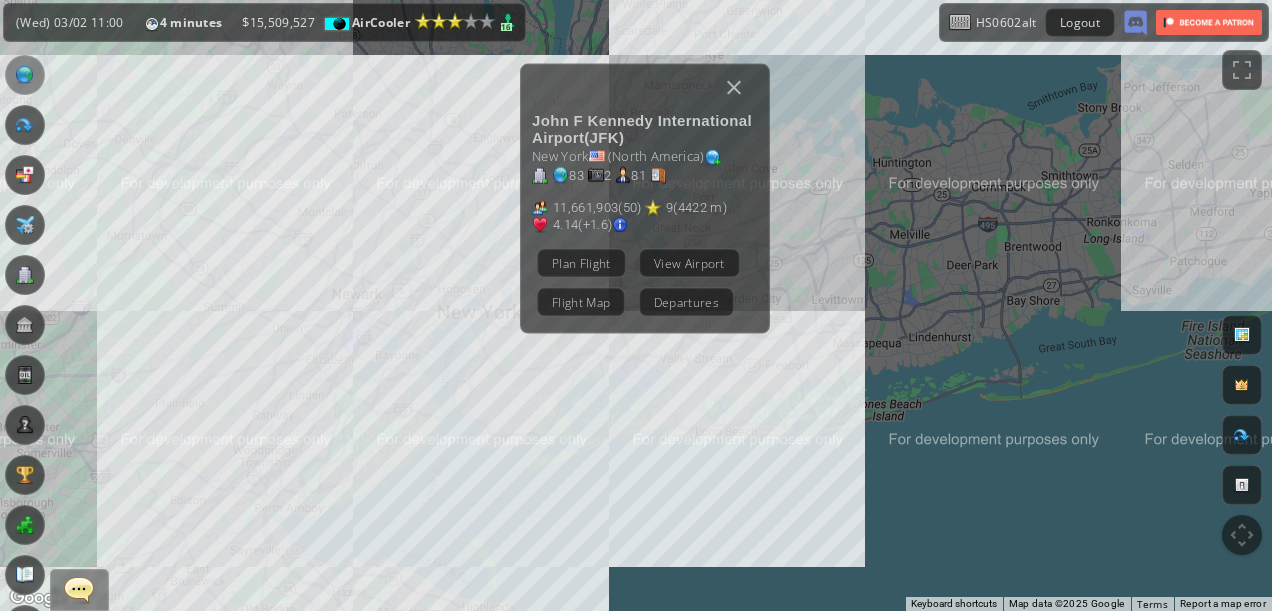 click on "To navigate, press the arrow keys.
[NAME] International Airport  ( JFK )
[CITY]  ( North America )
83 2 81
11,661,903  ( 50 )
9  ( 4422 m )
4.14
(+1.6)
Plan Flight
View Airport
Flight Map
Departures" at bounding box center [636, 305] 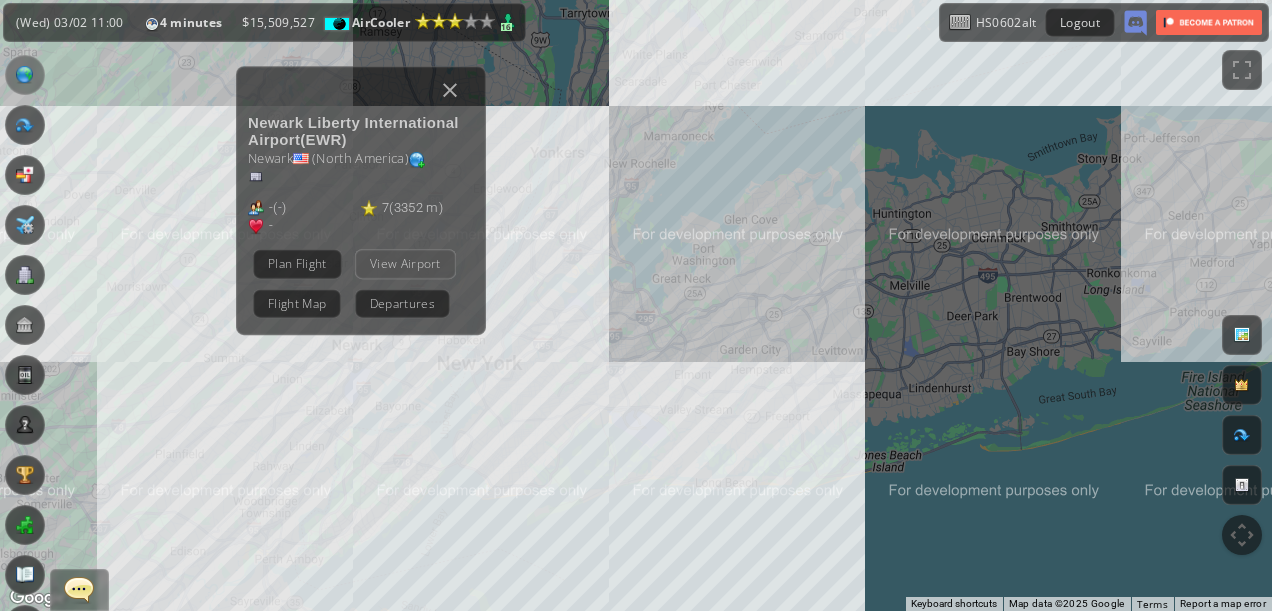 click on "View Airport" at bounding box center [405, 263] 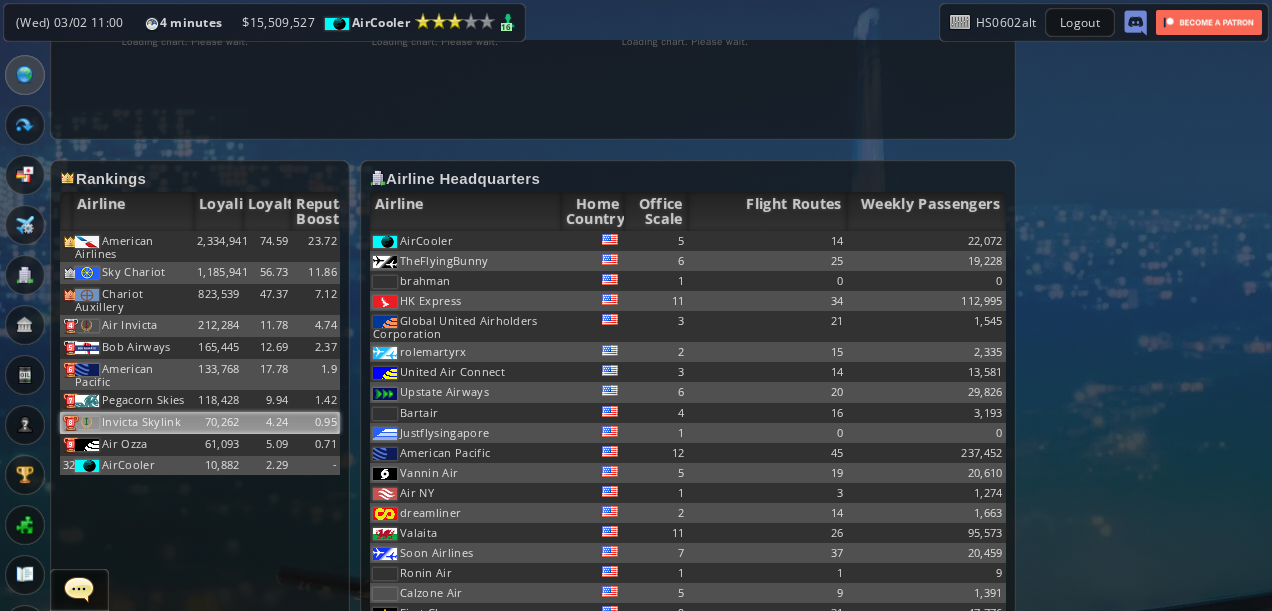 scroll, scrollTop: 1200, scrollLeft: 0, axis: vertical 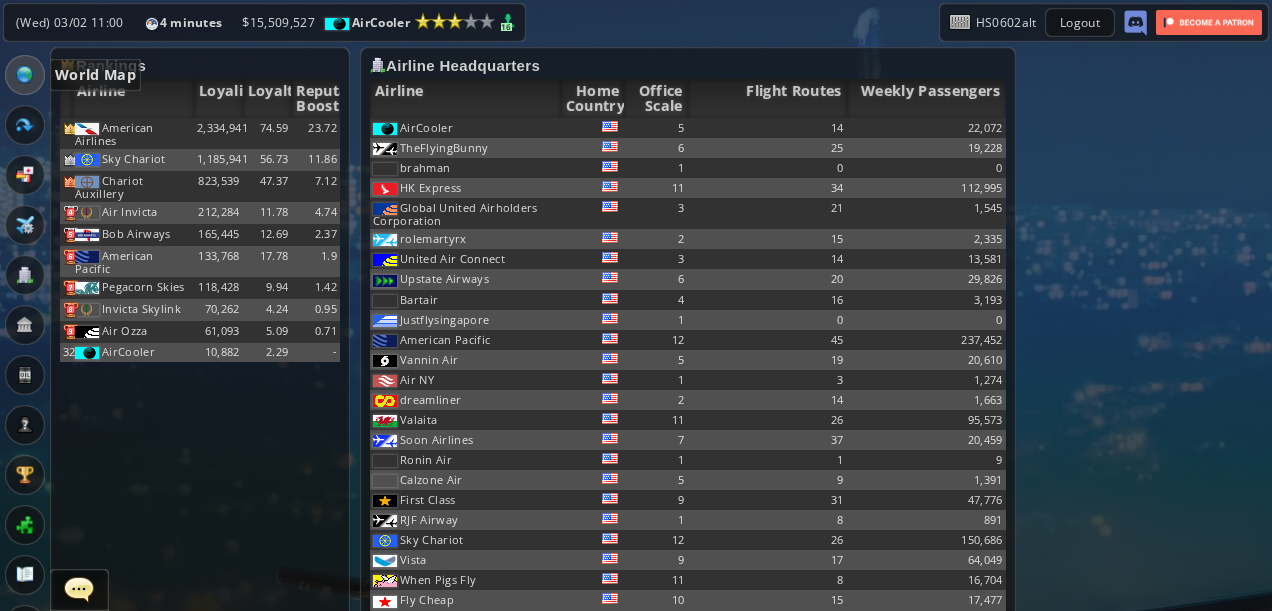 drag, startPoint x: 31, startPoint y: 75, endPoint x: 358, endPoint y: 118, distance: 329.8151 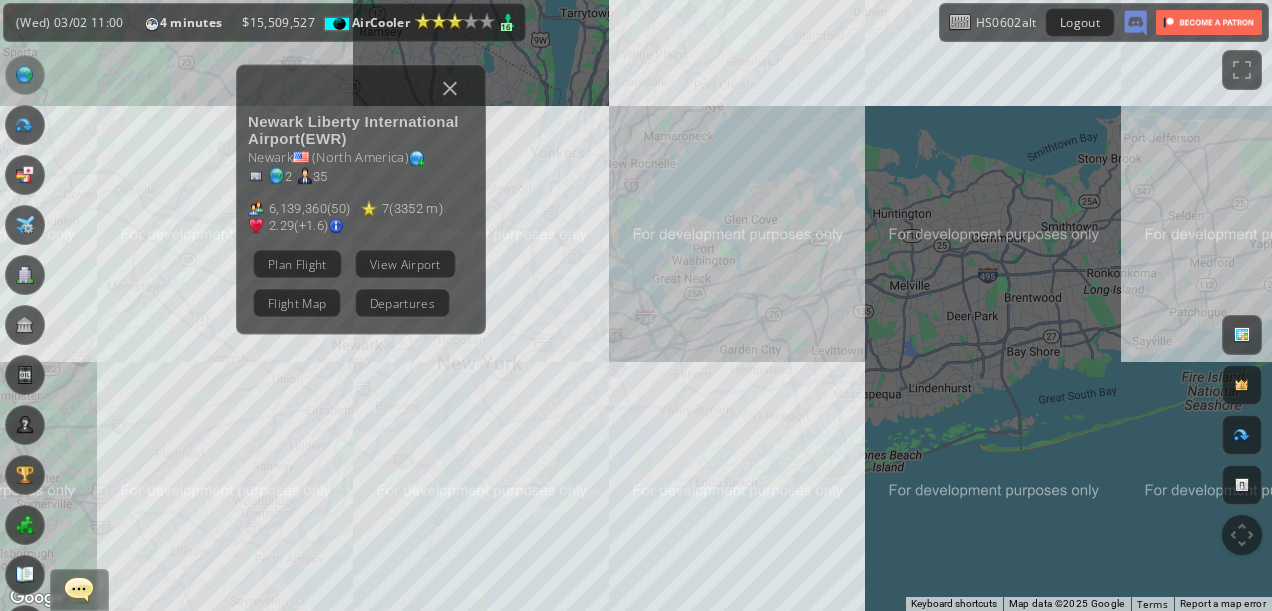 drag, startPoint x: 466, startPoint y: 73, endPoint x: 478, endPoint y: 81, distance: 14.422205 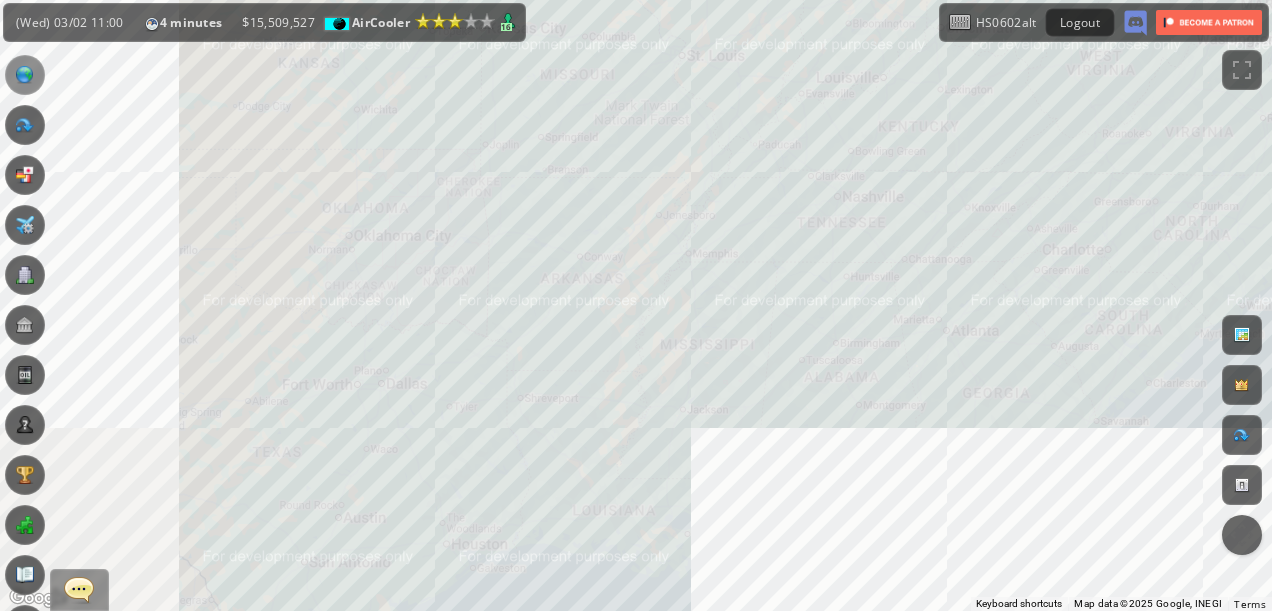drag, startPoint x: 209, startPoint y: 475, endPoint x: 744, endPoint y: 190, distance: 606.1765 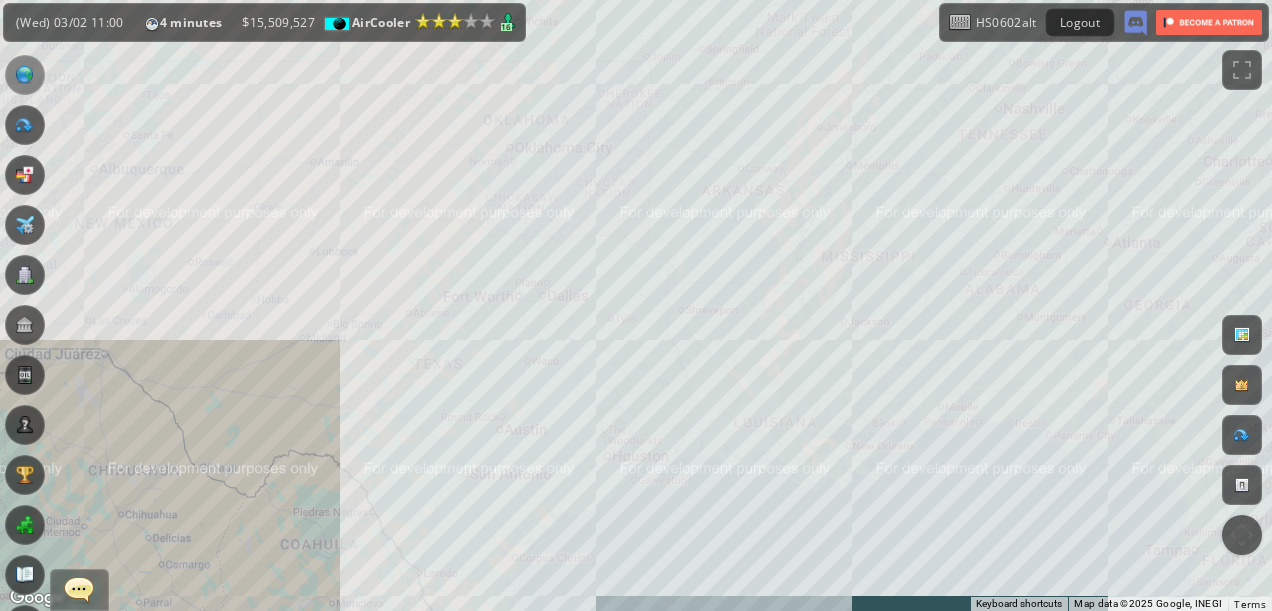 click on "To navigate, press the arrow keys." at bounding box center (636, 305) 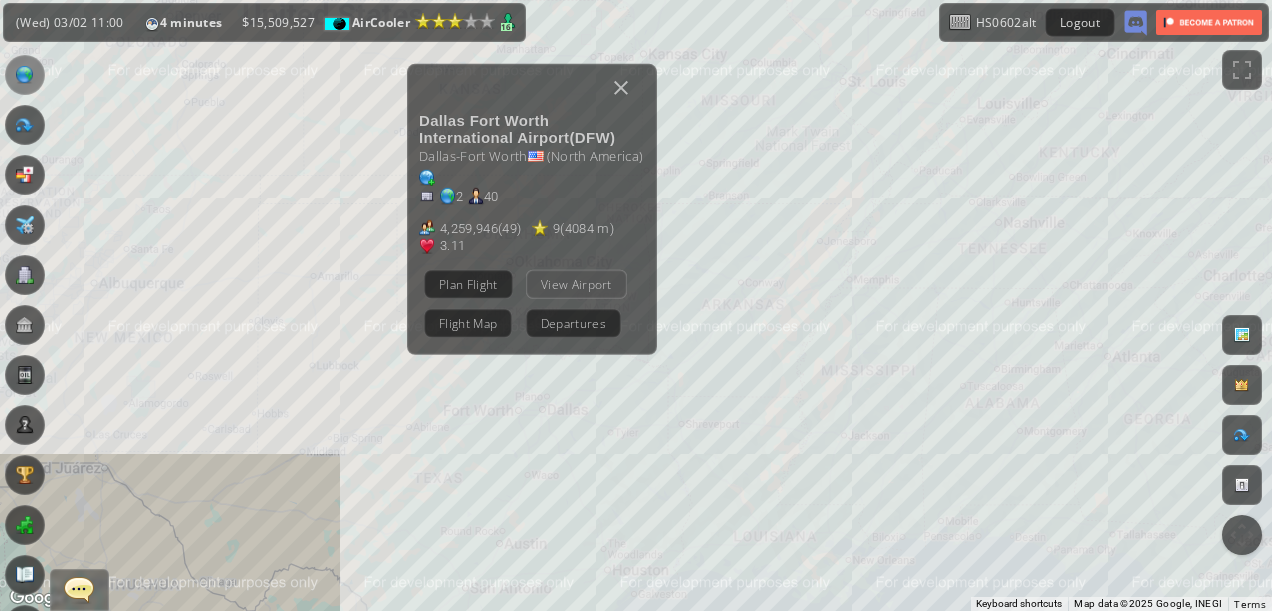 click on "View Airport" at bounding box center (576, 283) 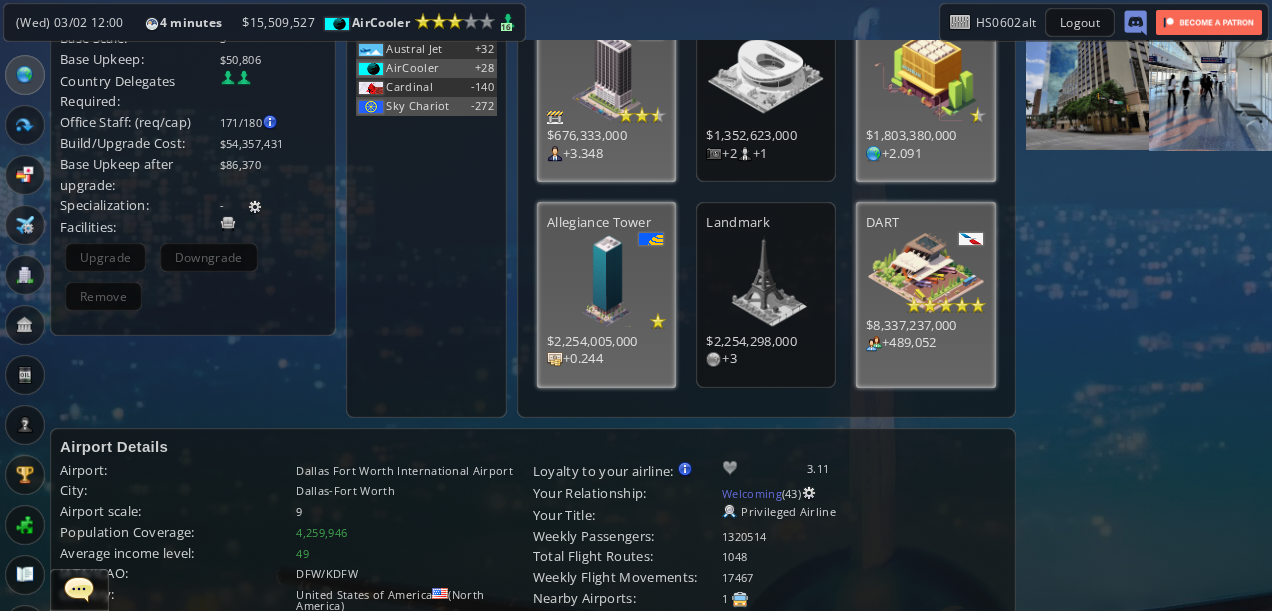 scroll, scrollTop: 0, scrollLeft: 0, axis: both 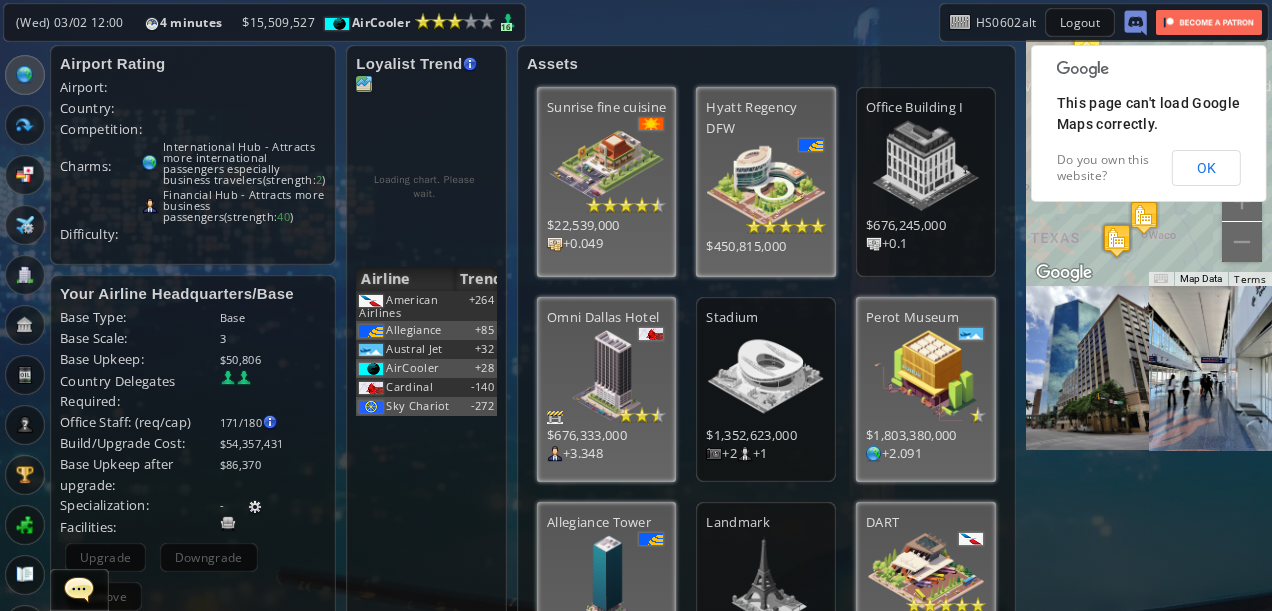 click at bounding box center [364, 84] 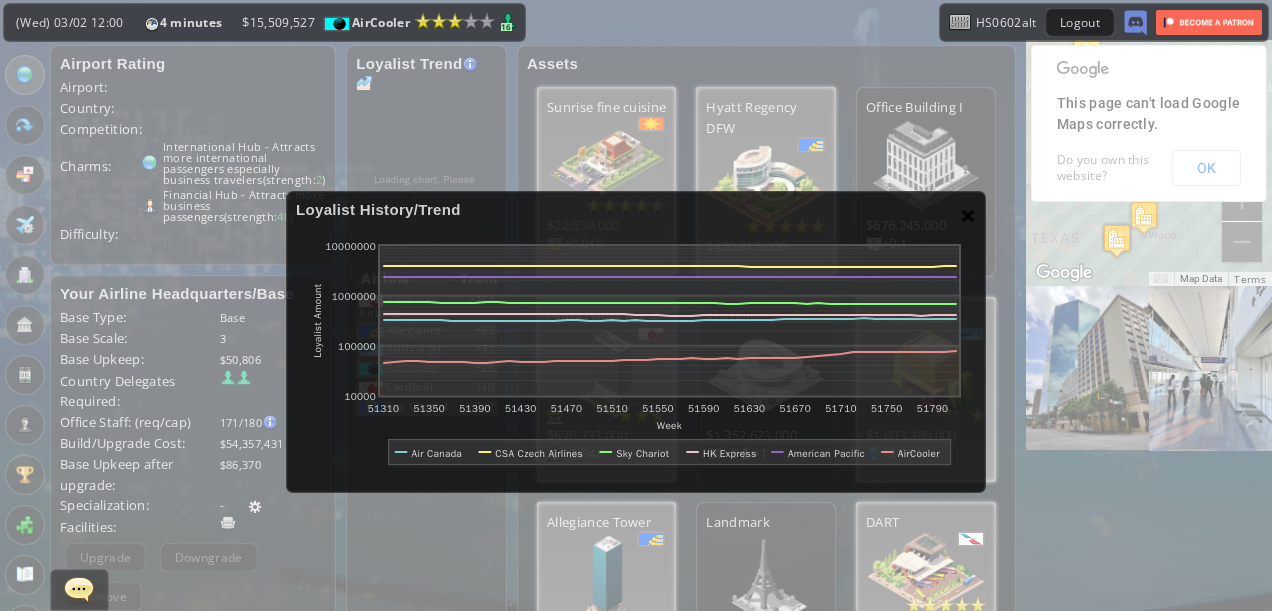 click on "×" at bounding box center [968, 215] 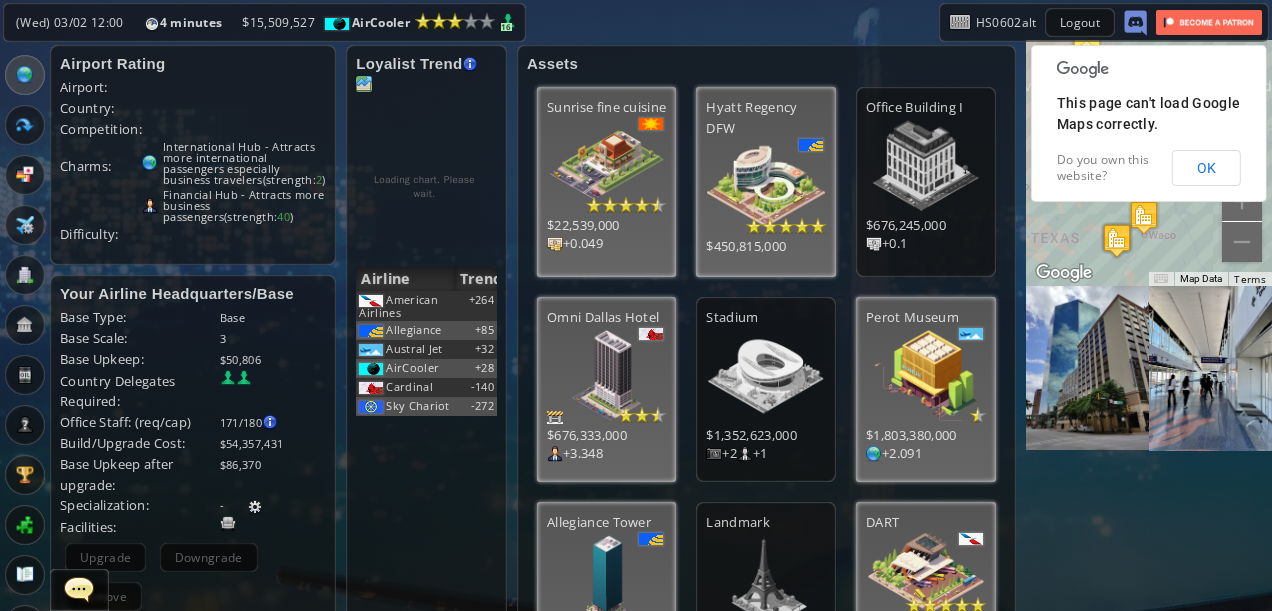click at bounding box center [364, 84] 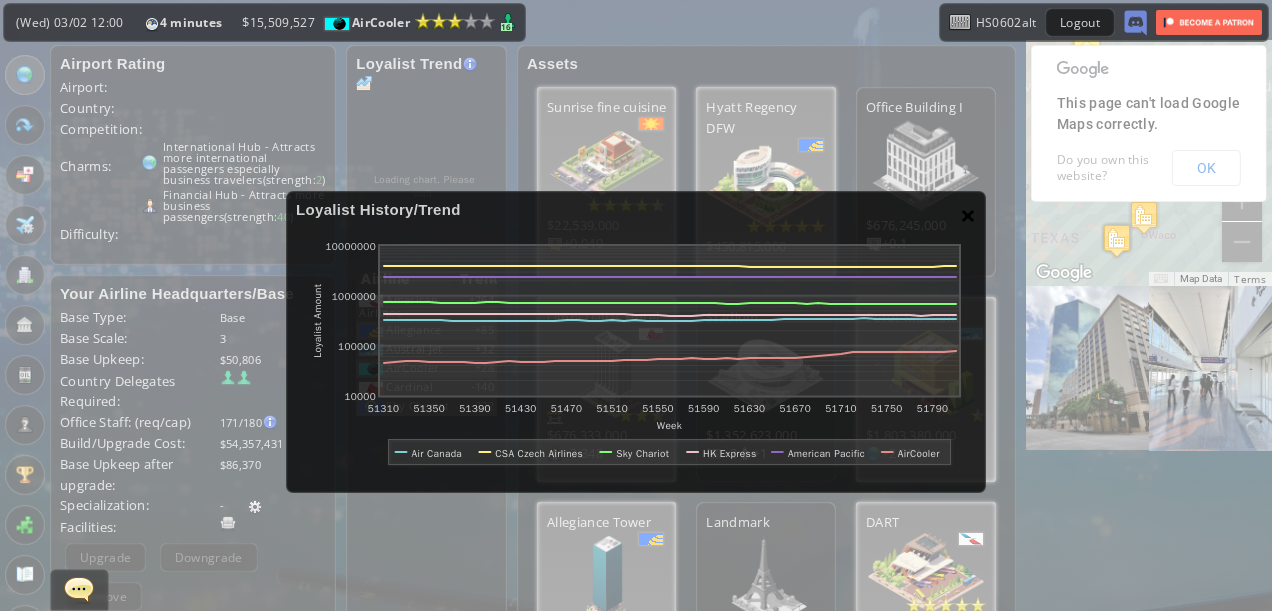 click on "×" at bounding box center [968, 215] 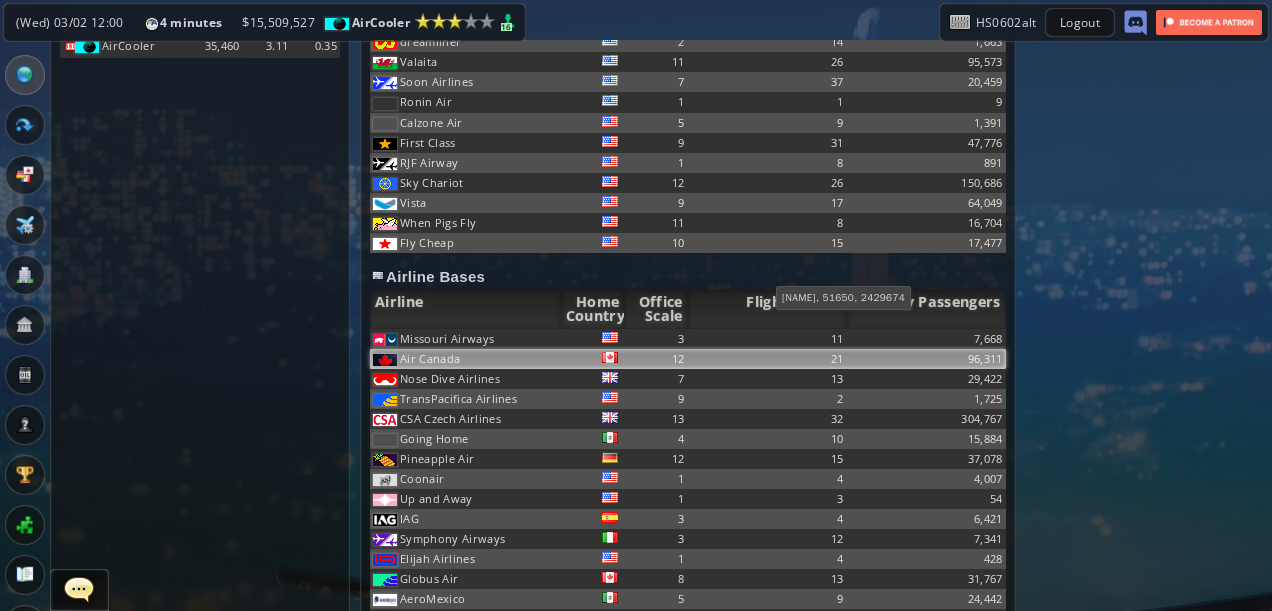 scroll, scrollTop: 1916, scrollLeft: 0, axis: vertical 